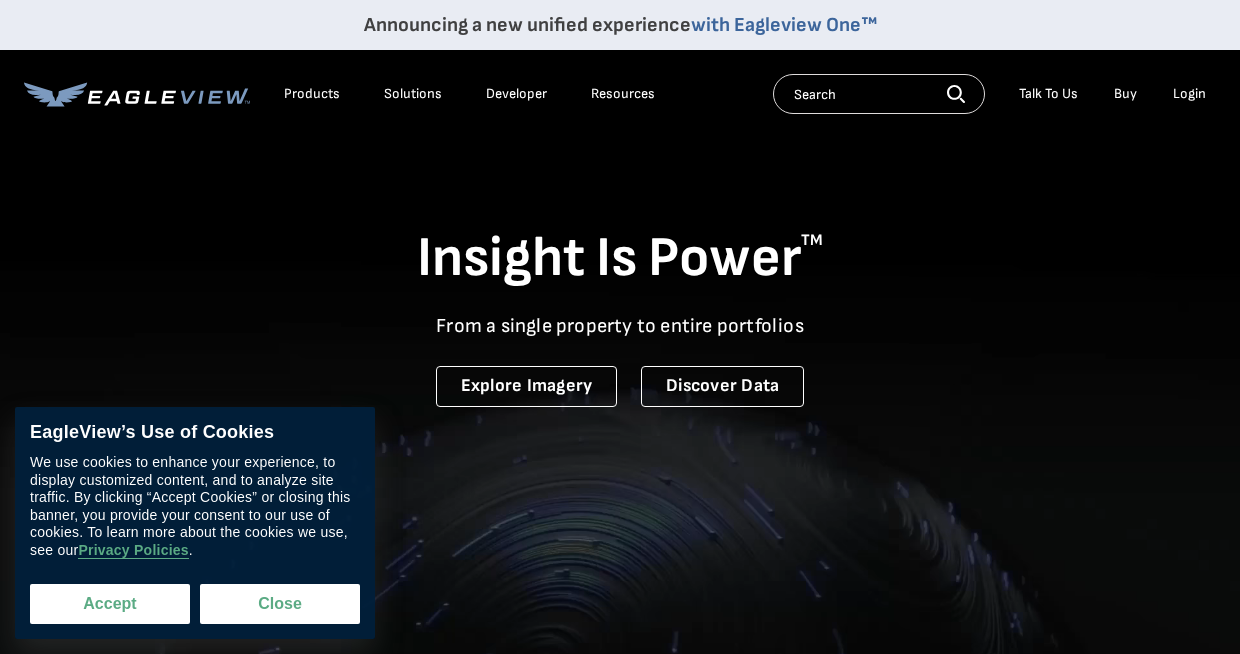 scroll, scrollTop: 0, scrollLeft: 0, axis: both 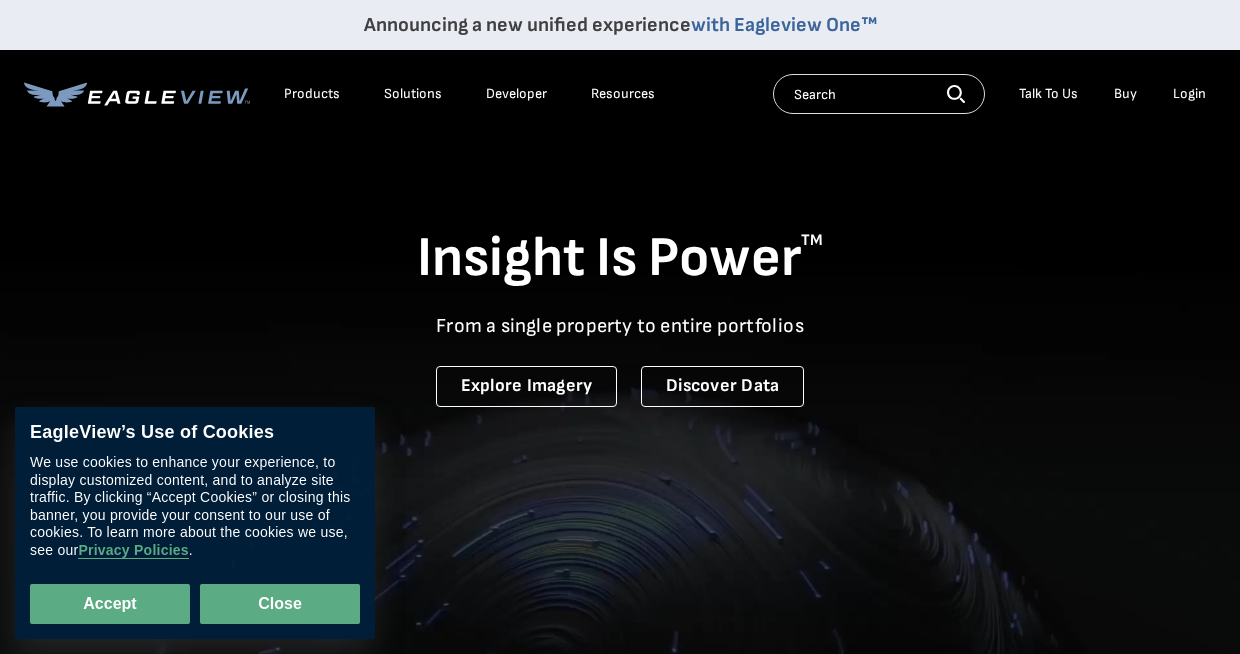 click on "Close" at bounding box center (280, 604) 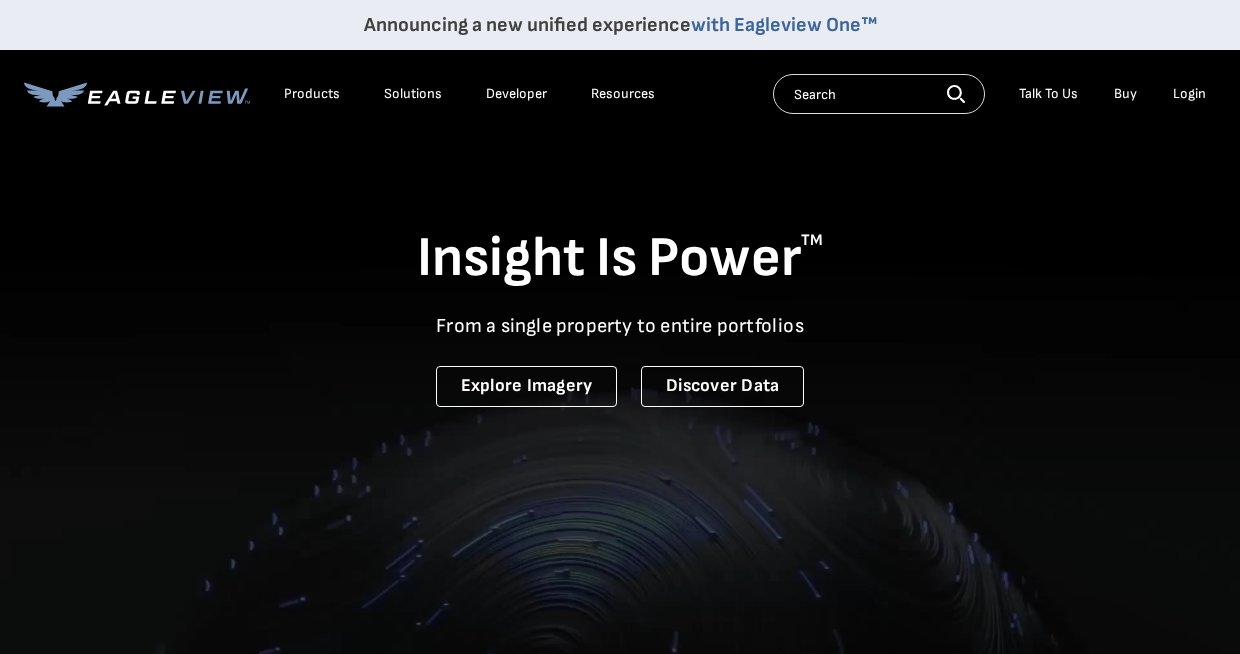 click on "Login" at bounding box center (1189, 94) 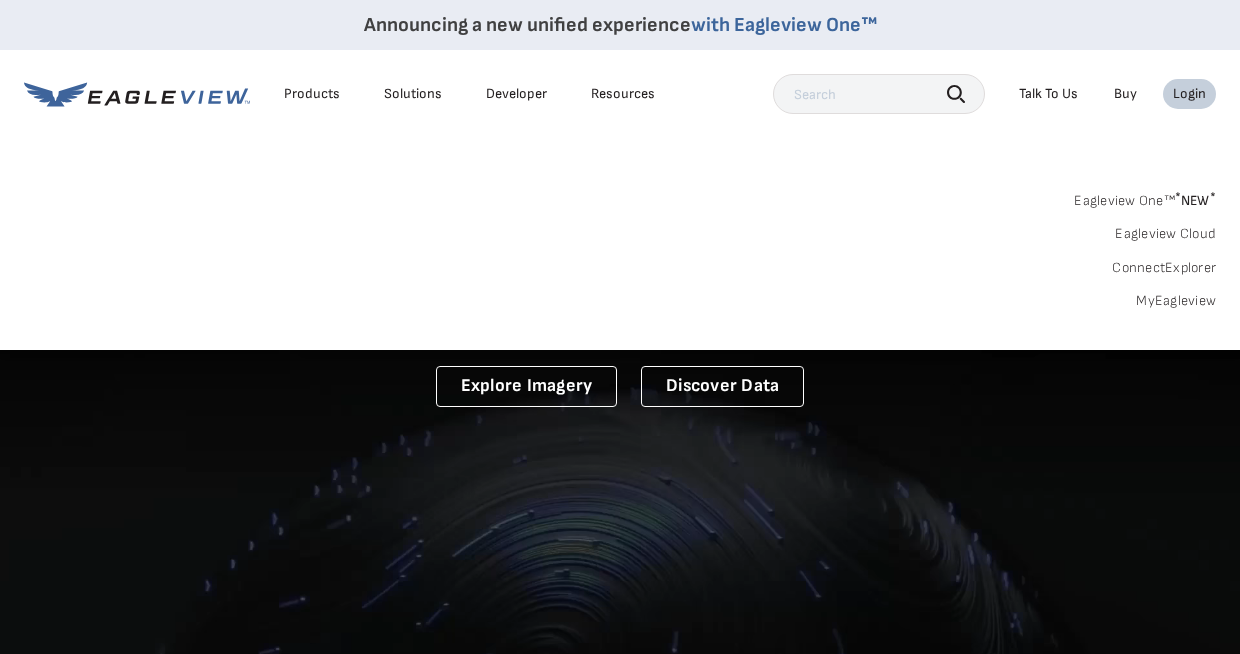 click on "Login" at bounding box center [1189, 94] 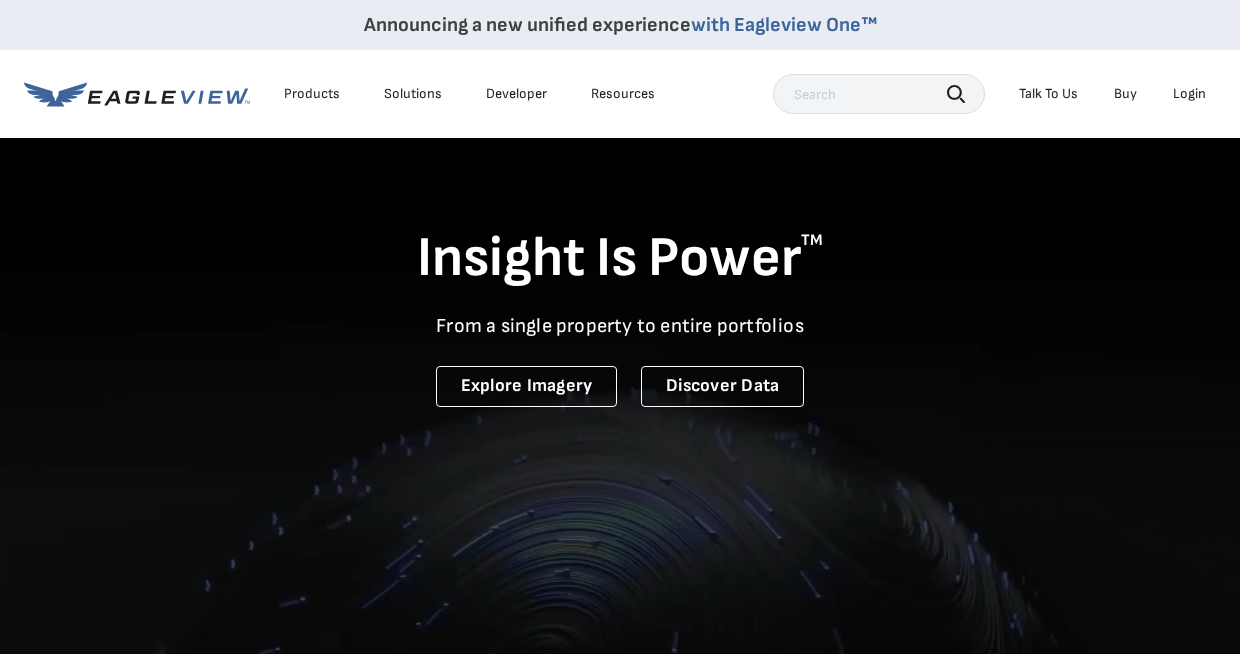 click on "Login" at bounding box center [1189, 94] 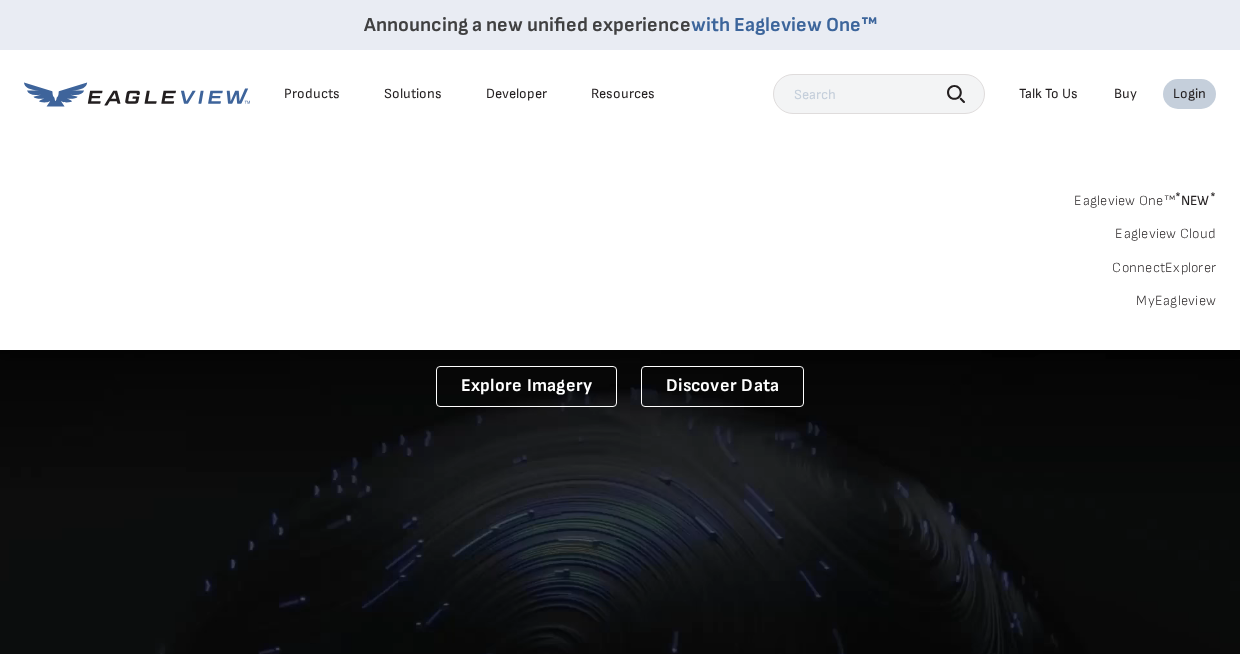 click on "MyEagleview" at bounding box center [1176, 301] 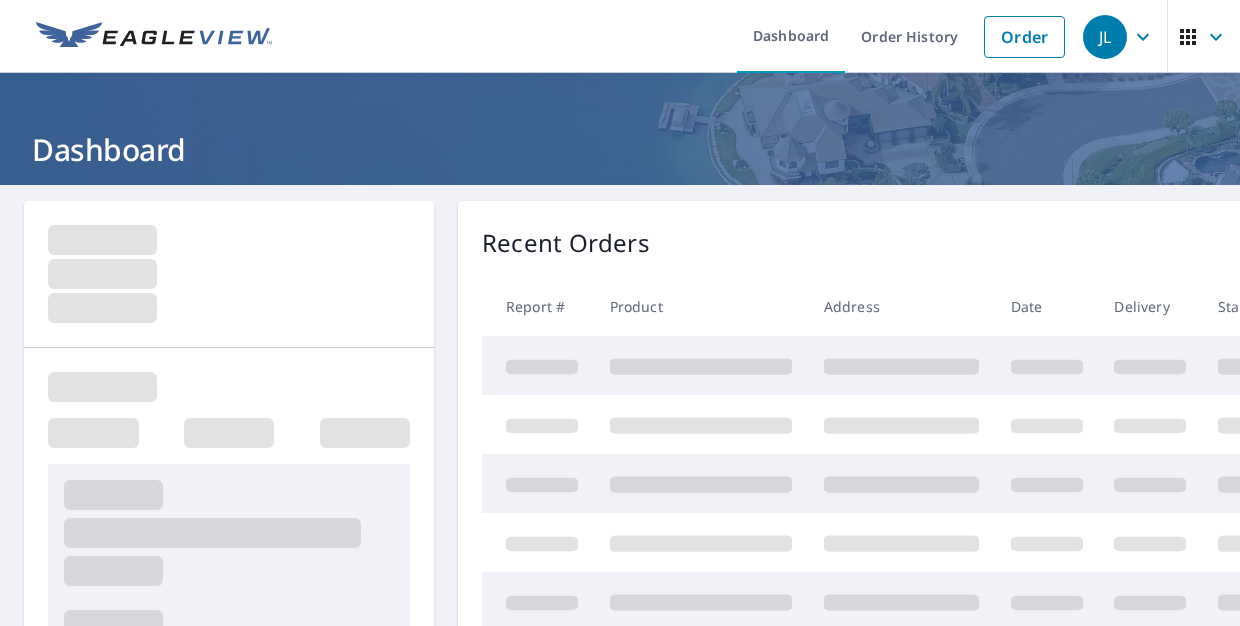 scroll, scrollTop: 0, scrollLeft: 0, axis: both 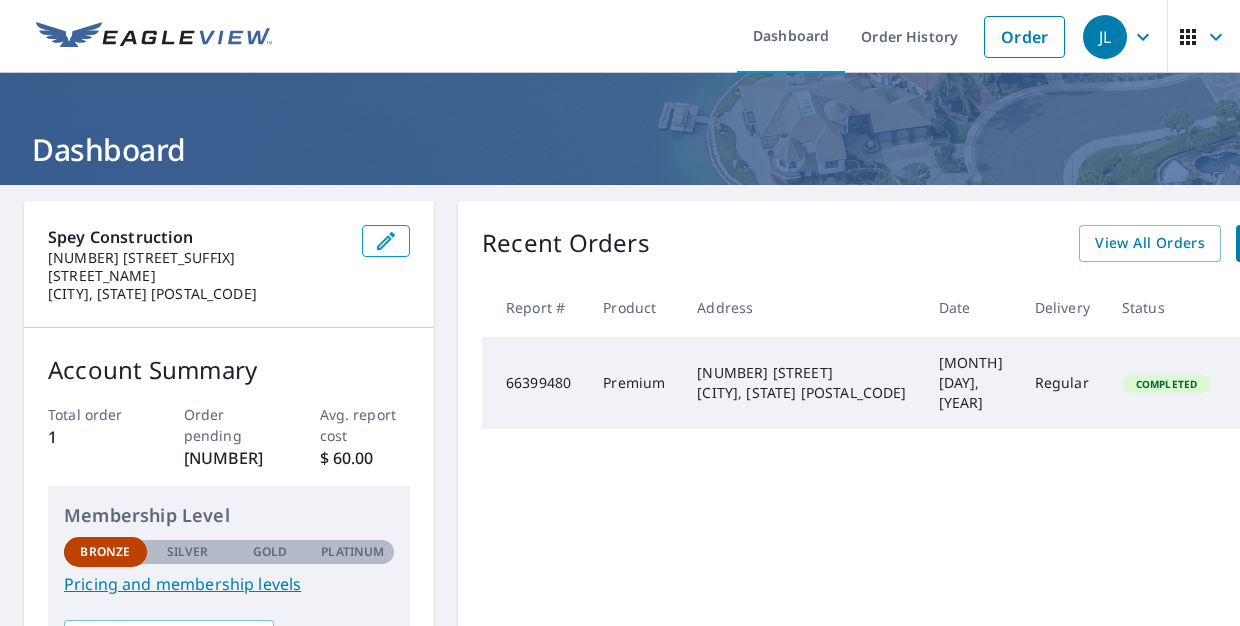 click on "Start New Order" at bounding box center [1310, 243] 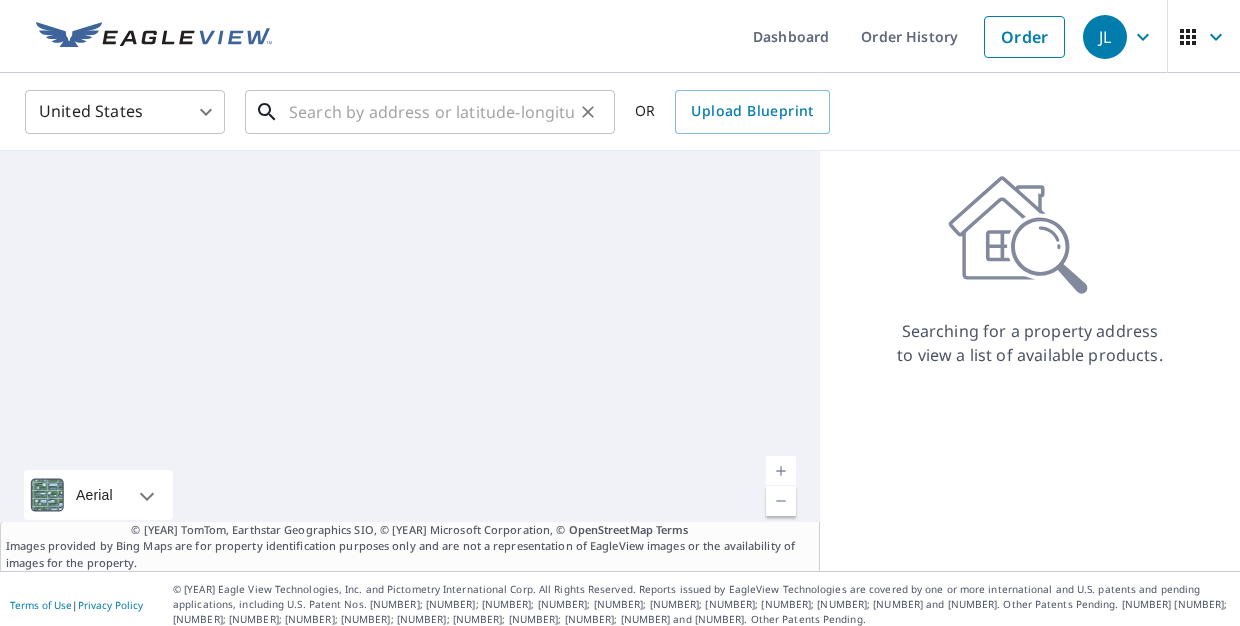 click at bounding box center [431, 112] 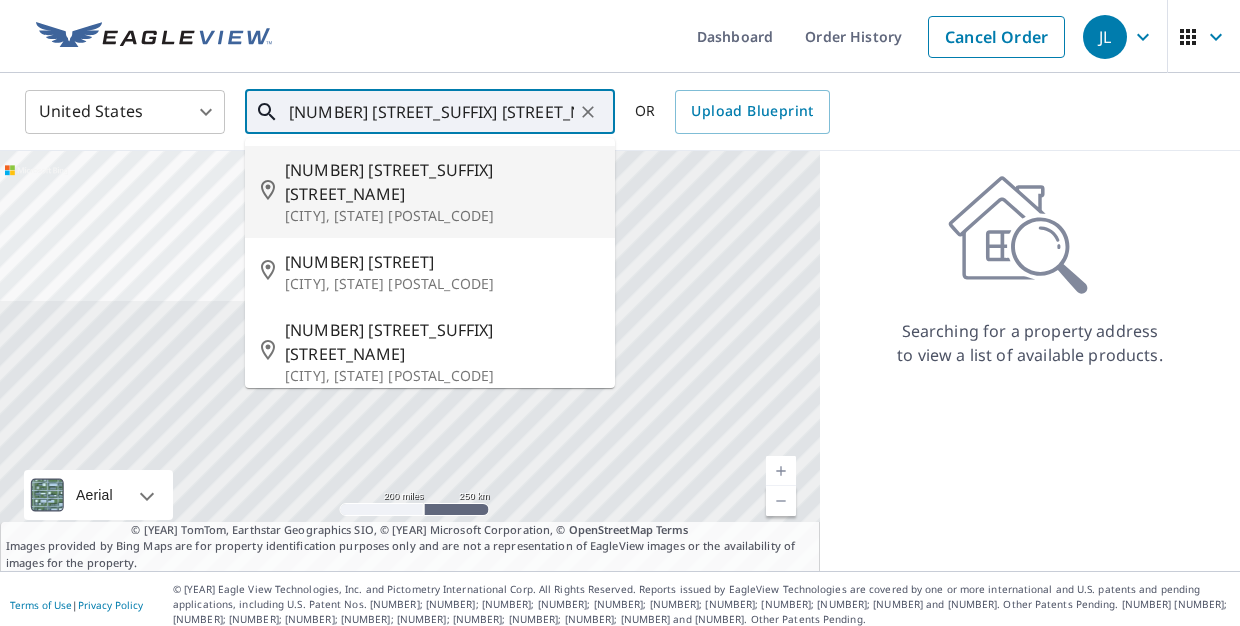 click on "193 Nw Black Hawk Ave" at bounding box center (442, 182) 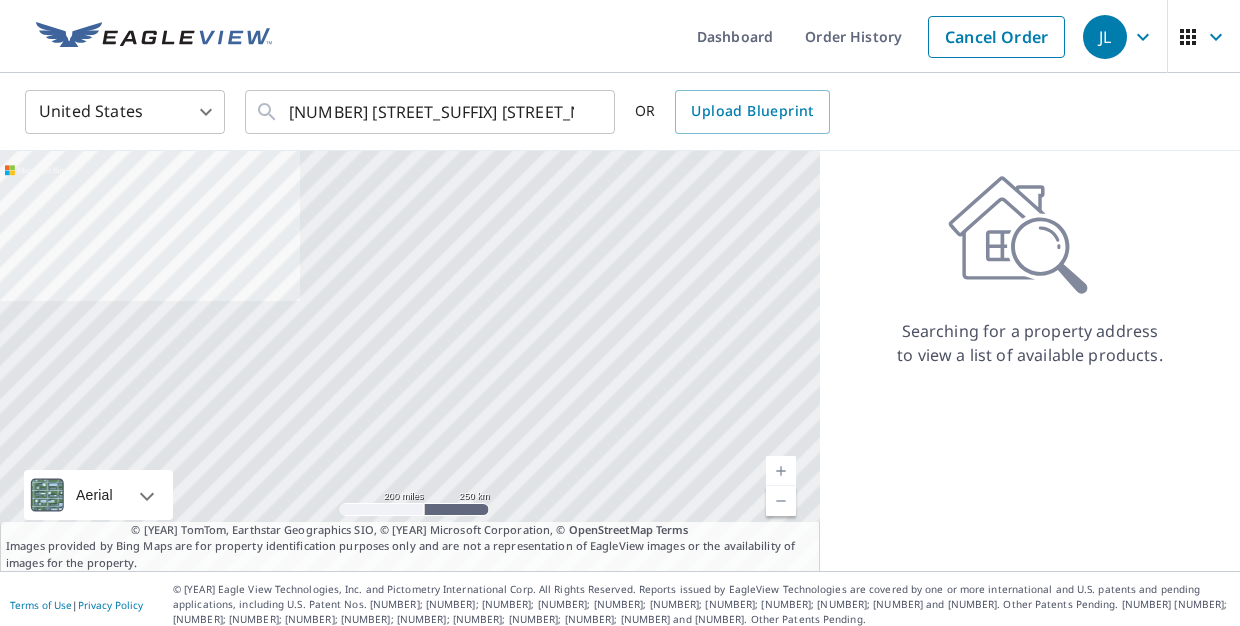 type on "[NUMBER] [STREET] [CITY], [STATE]" 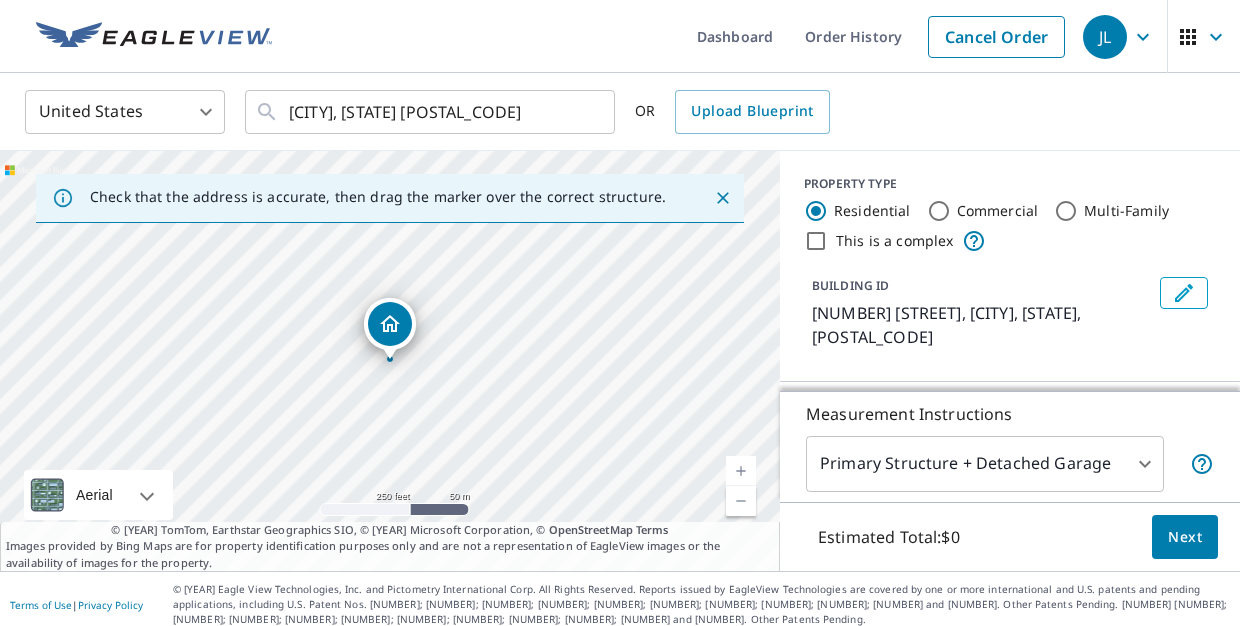 click 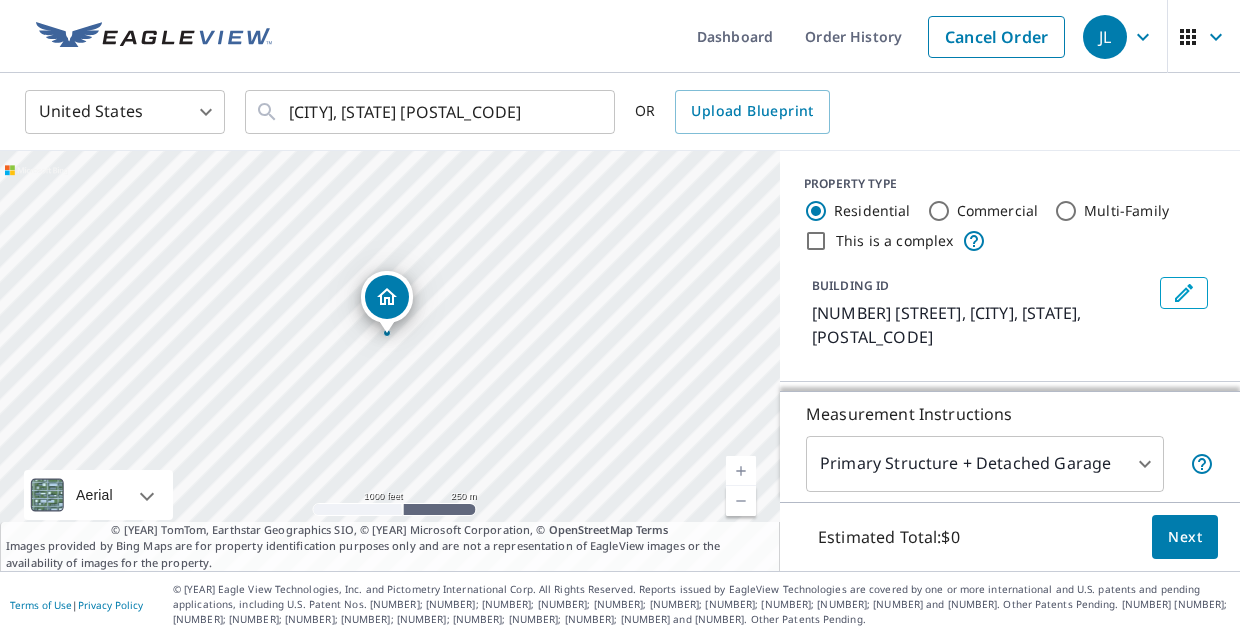 click at bounding box center (741, 471) 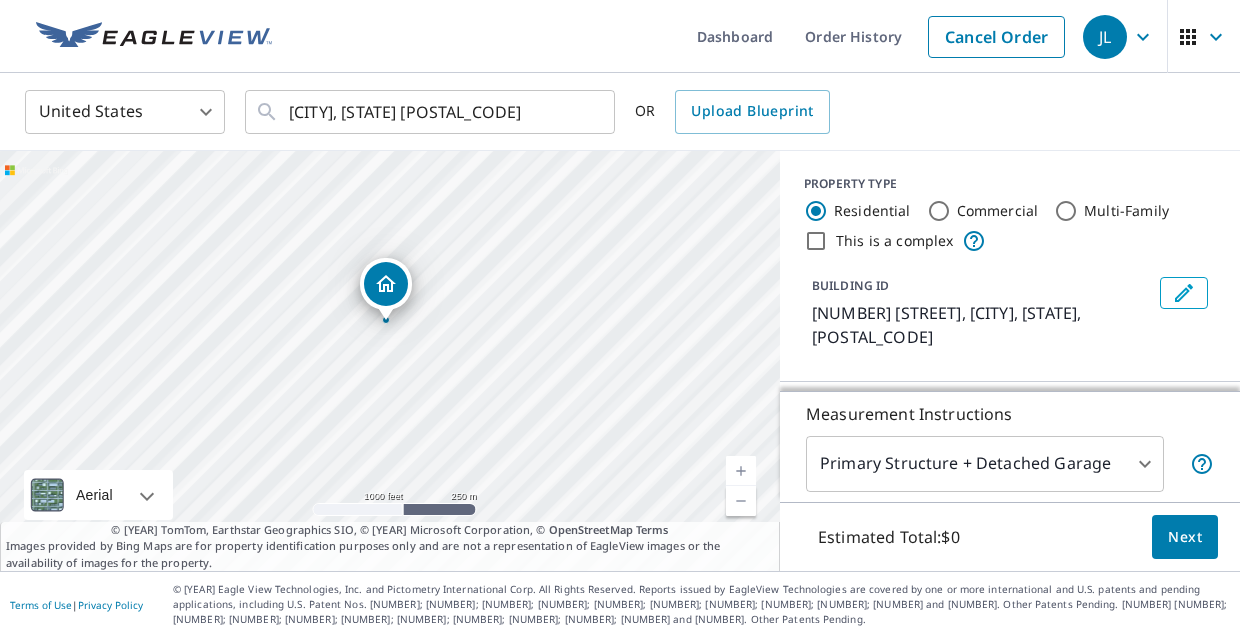 click at bounding box center (741, 471) 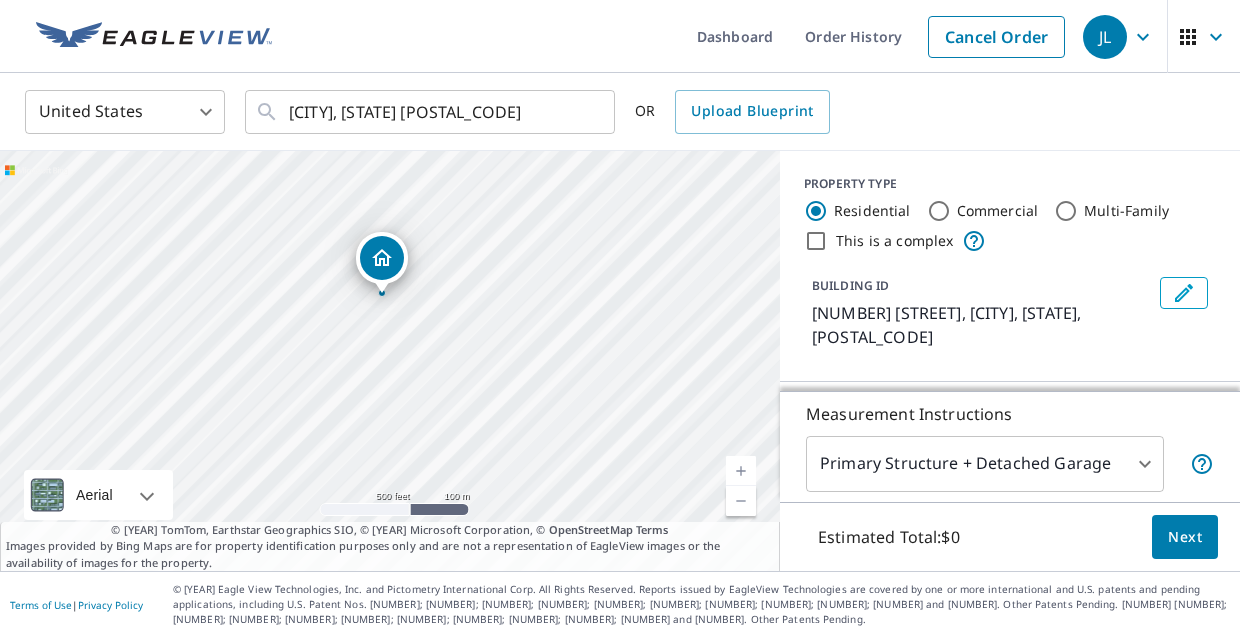 click at bounding box center (741, 471) 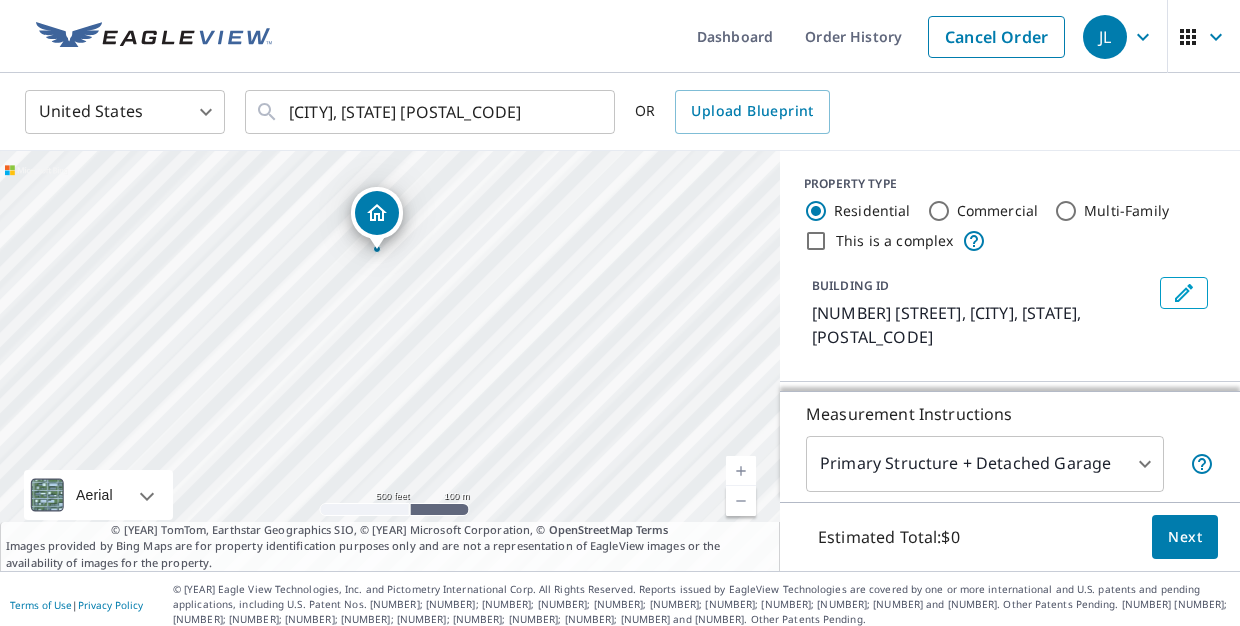 click at bounding box center [741, 471] 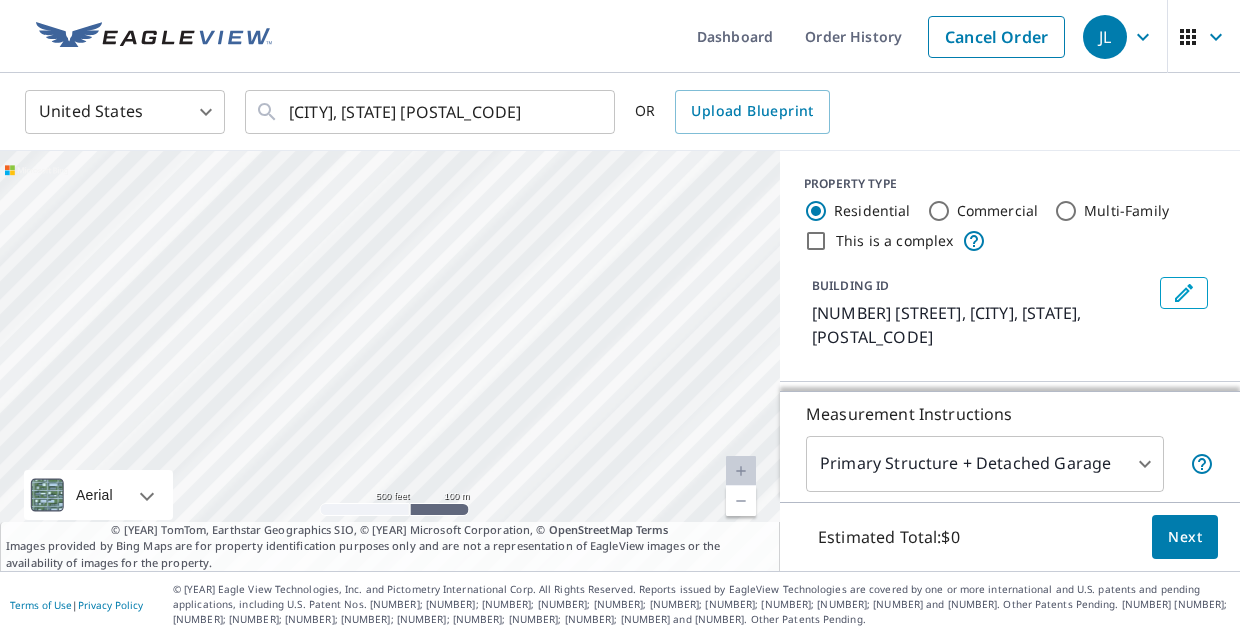 click at bounding box center (741, 471) 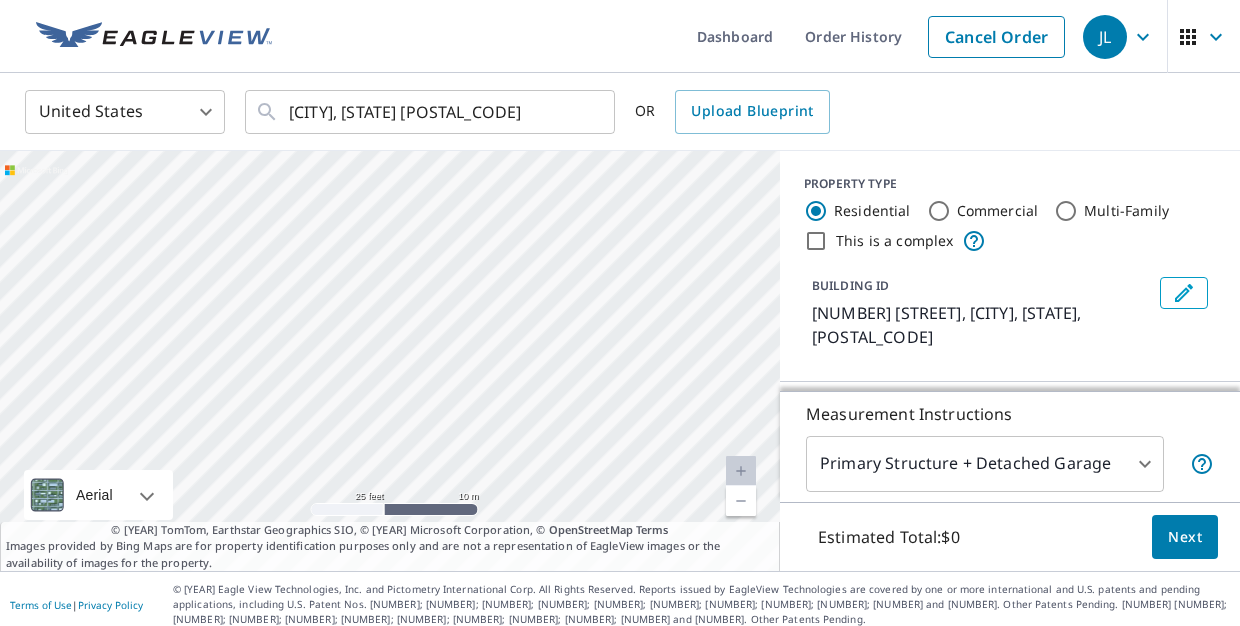 drag, startPoint x: 530, startPoint y: 296, endPoint x: 600, endPoint y: 692, distance: 402.13928 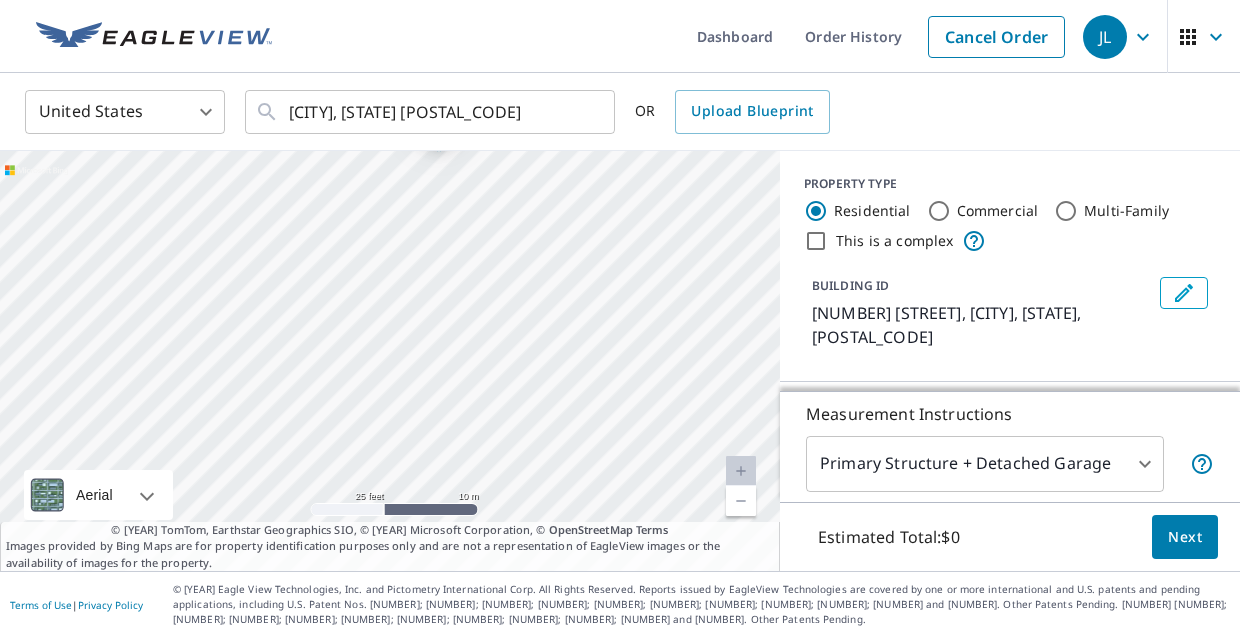 drag, startPoint x: 382, startPoint y: 163, endPoint x: 468, endPoint y: 637, distance: 481.73853 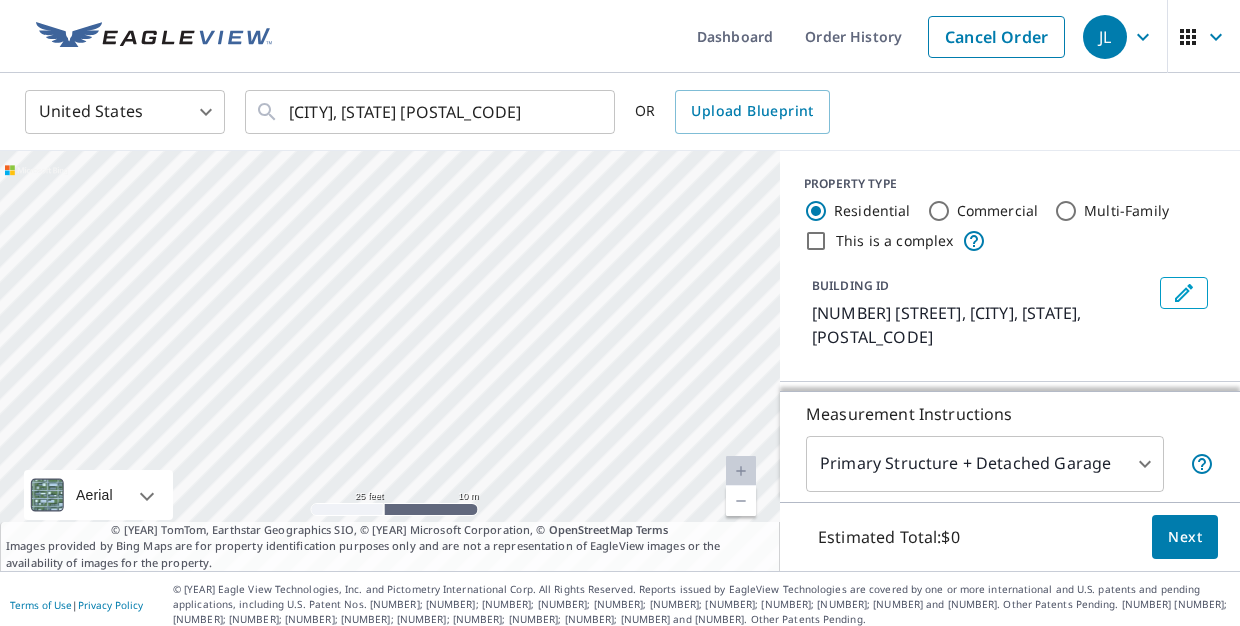 click on "193 NW Black Hawk Ave Bend, OR 97703" at bounding box center [390, 361] 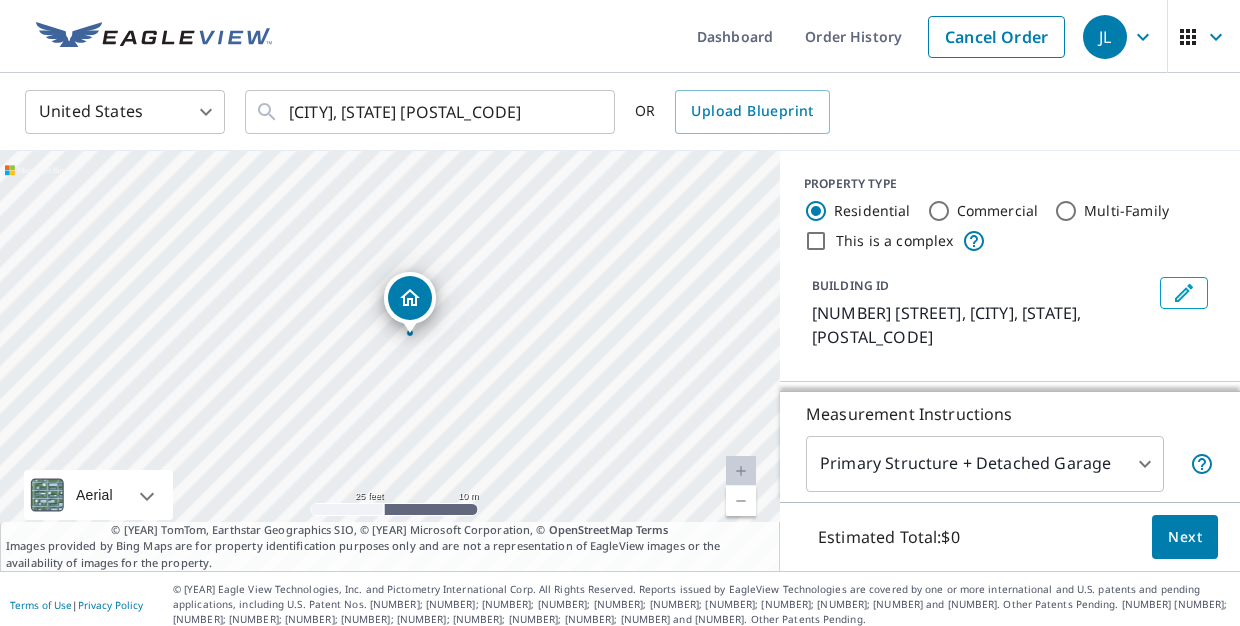 drag, startPoint x: 439, startPoint y: 159, endPoint x: 433, endPoint y: 477, distance: 318.0566 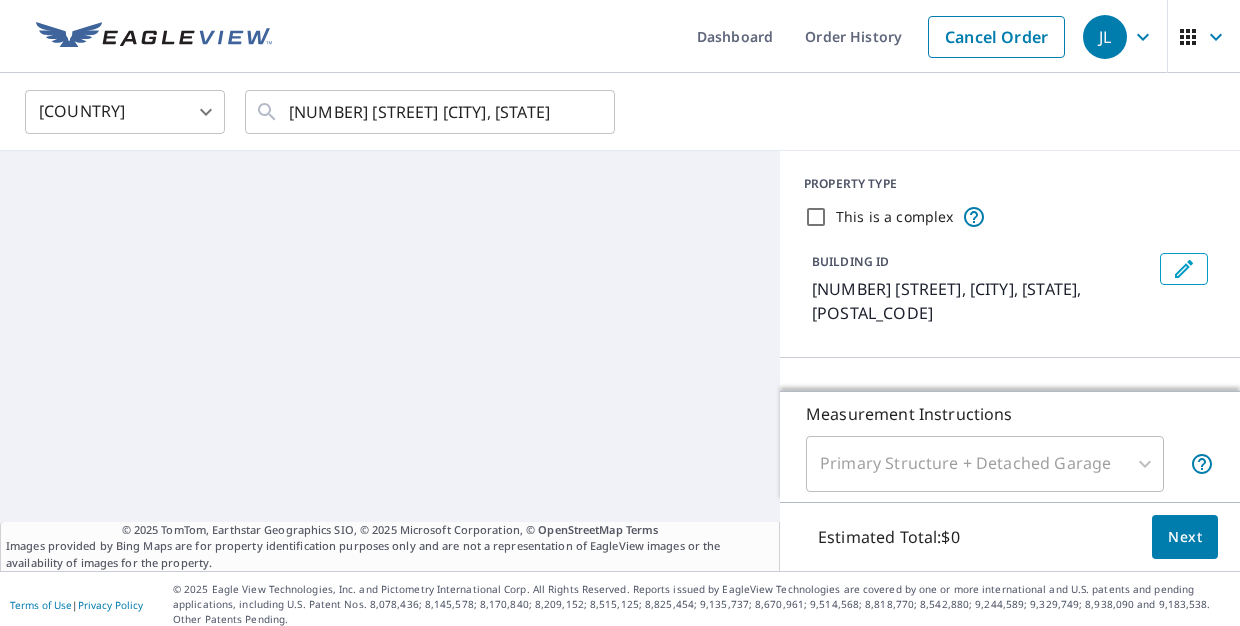 scroll, scrollTop: 0, scrollLeft: 0, axis: both 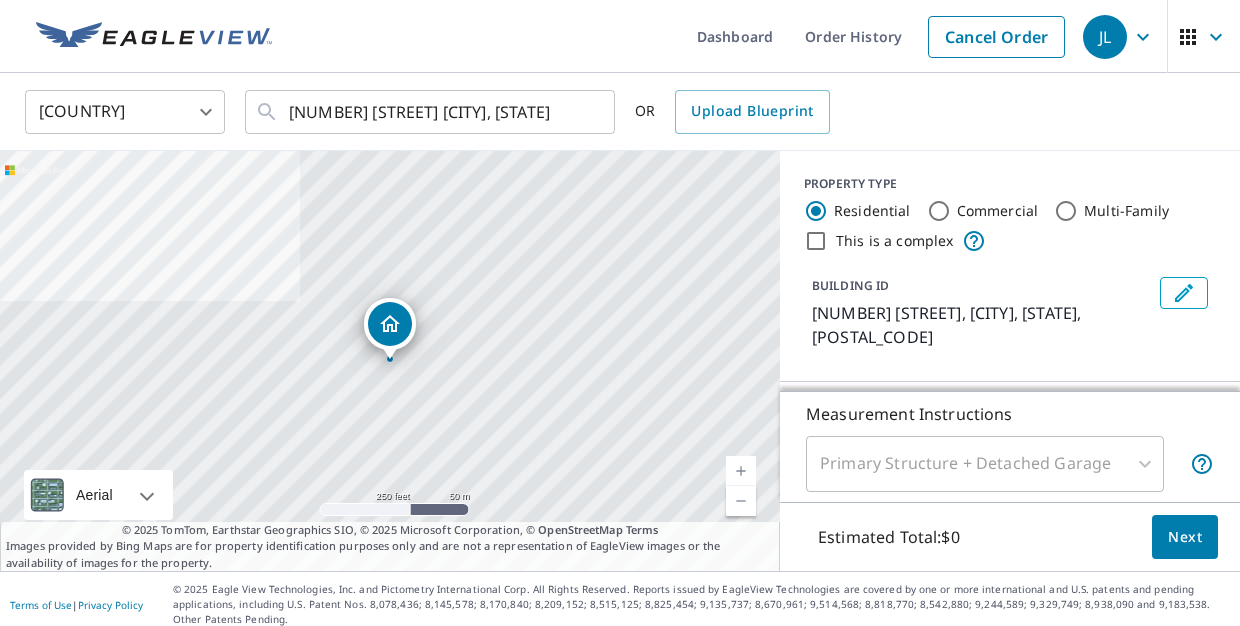 click at bounding box center [741, 471] 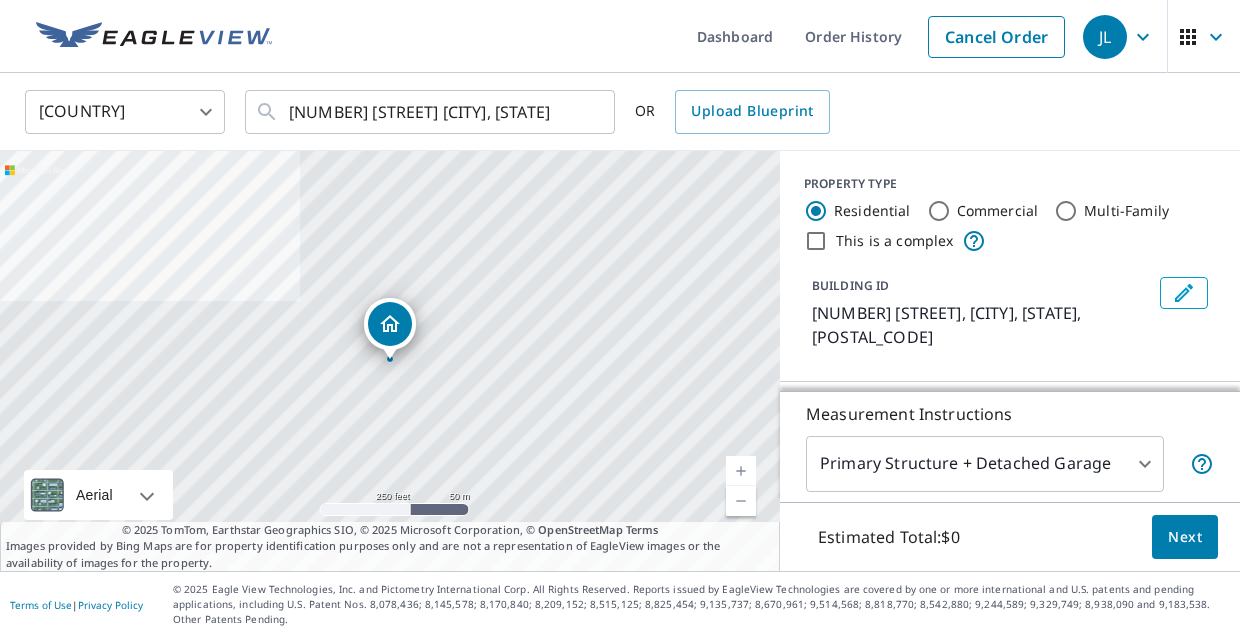 click at bounding box center (741, 471) 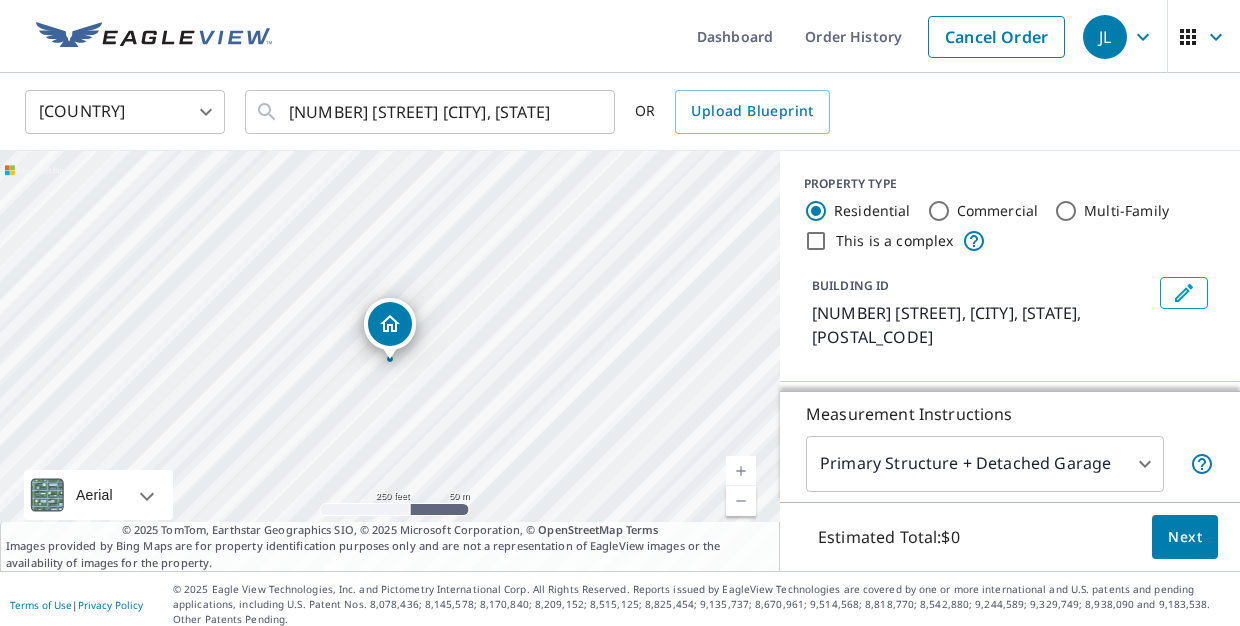 click at bounding box center [741, 471] 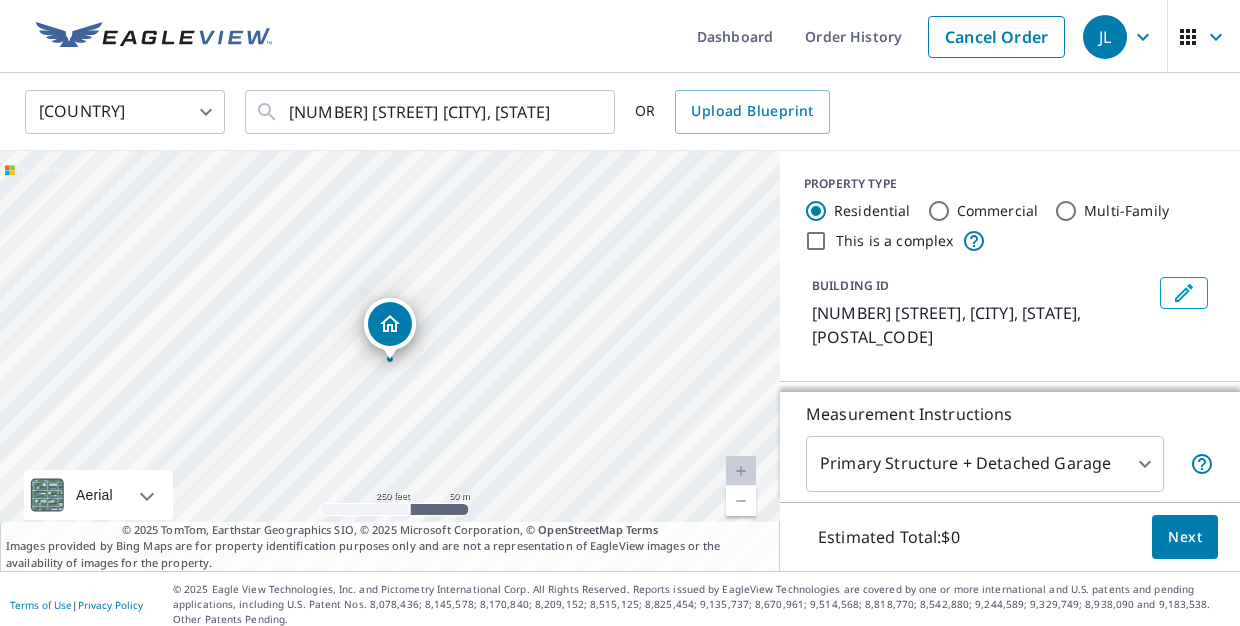 click at bounding box center (741, 471) 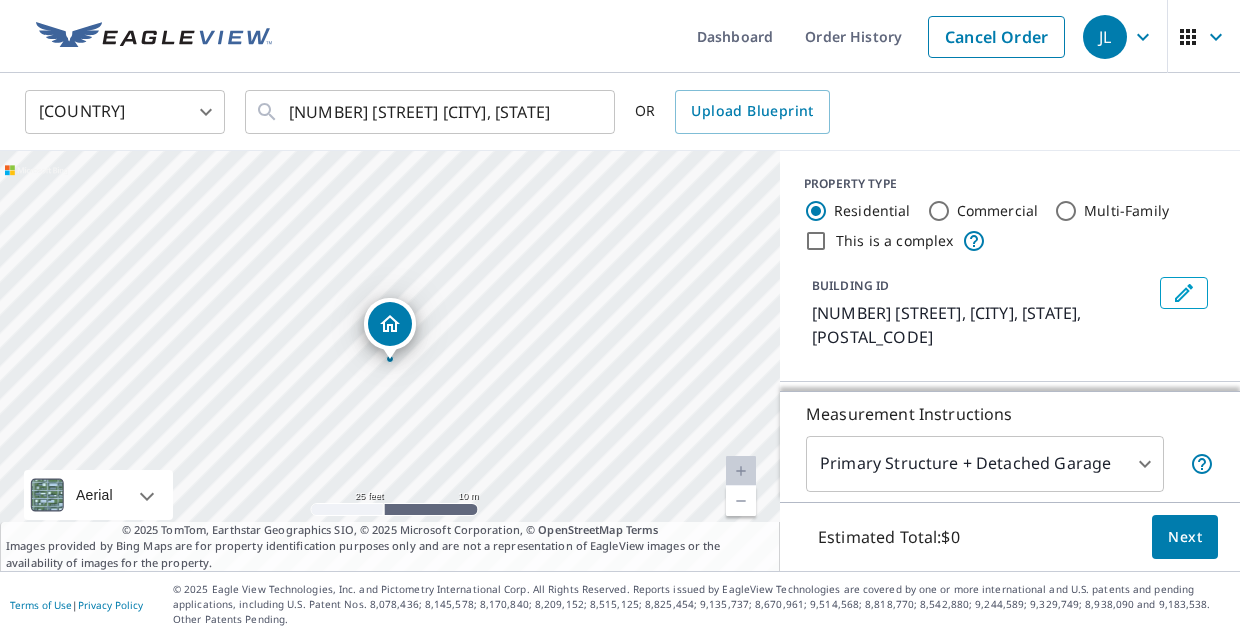 click at bounding box center (741, 471) 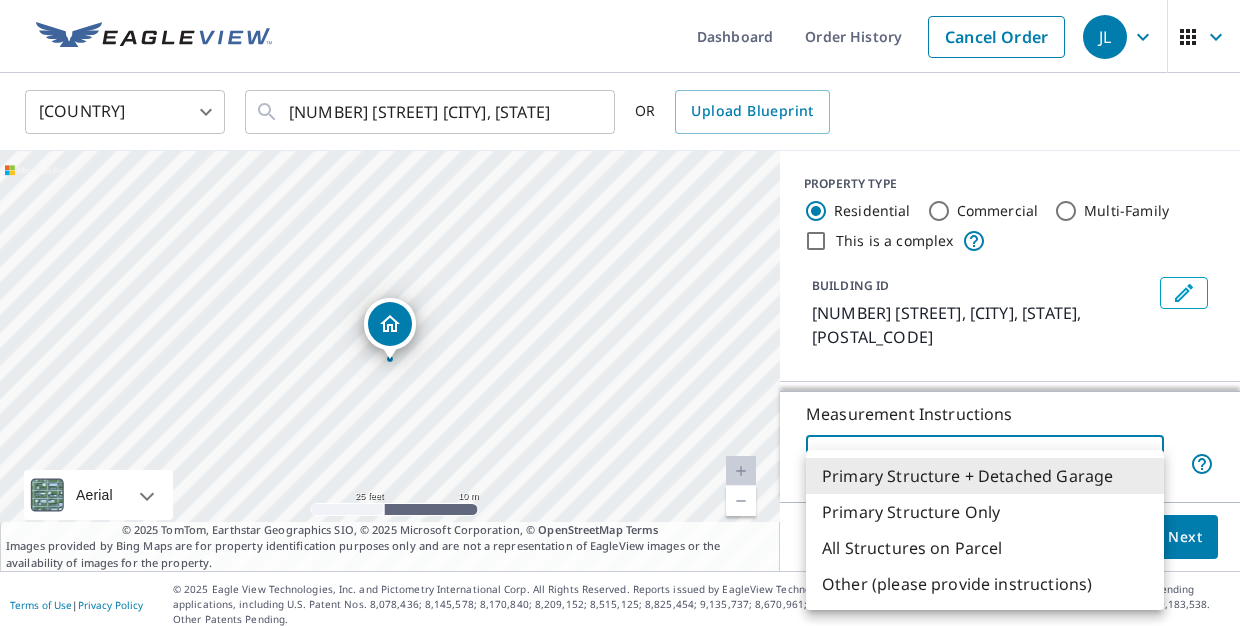 click on "JL JL
Dashboard Order History Cancel Order JL United States US ​ [NUMBER] [STREET] [CITY], [STATE] ​ OR Upload Blueprint [NUMBER] [STREET] [CITY], [STATE] Aerial Road A standard road map Aerial A detailed look from above Labels Labels 25 feet 10 m © 2025 TomTom, © Vexcel Imaging, © 2025 Microsoft Corporation,  © OpenStreetMap Terms © 2025 TomTom, Earthstar Geographics SIO, © 2025 Microsoft Corporation, ©   OpenStreetMap   Terms Images provided by Bing Maps are for property identification purposes only and are not a representation of EagleView images or the availability of images for the property. PROPERTY TYPE Residential Commercial Multi-Family This is a complex BUILDING ID [NUMBER] [STREET], [CITY], [STATE], [POSTAL_CODE] Full House Products New Full House™ $105 Roof Products New Premium $32.75 - $87 QuickSquares™ $18 Gutter $13.75 Bid Perfect™ $18 Solar Products New Inform Essentials+ $63.25 Inform Advanced $79 TrueDesign for Sales $30 TrueDesign for Planning $105.5 Walls Products New $78" at bounding box center [620, 313] 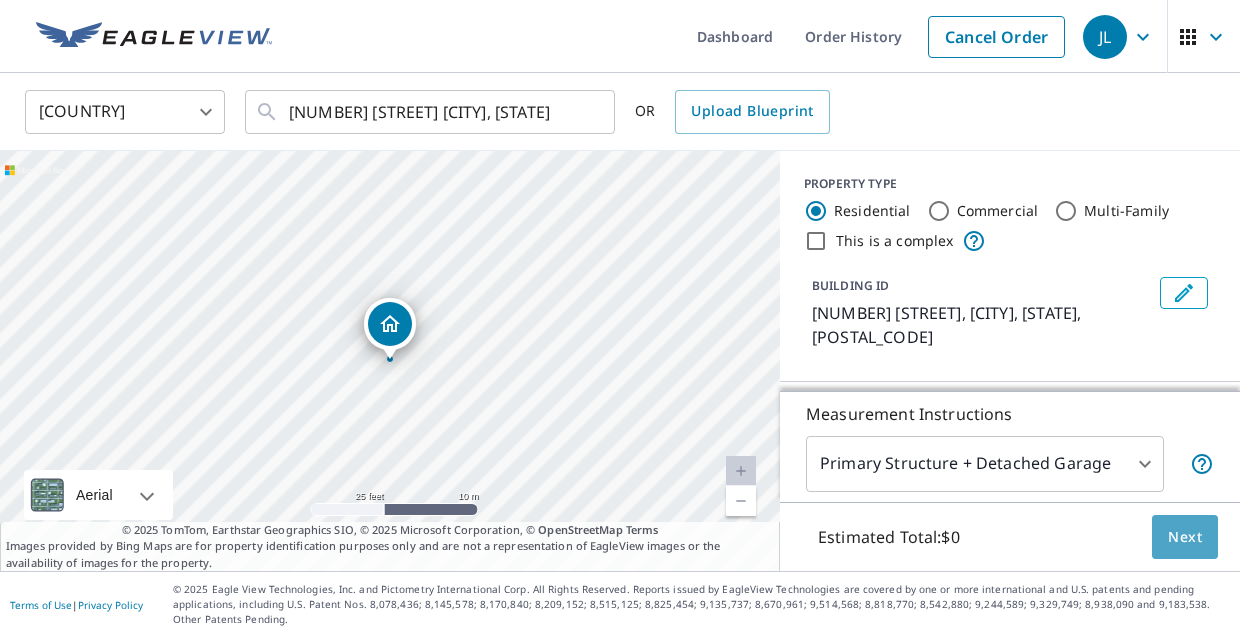 click on "Next" at bounding box center [1185, 537] 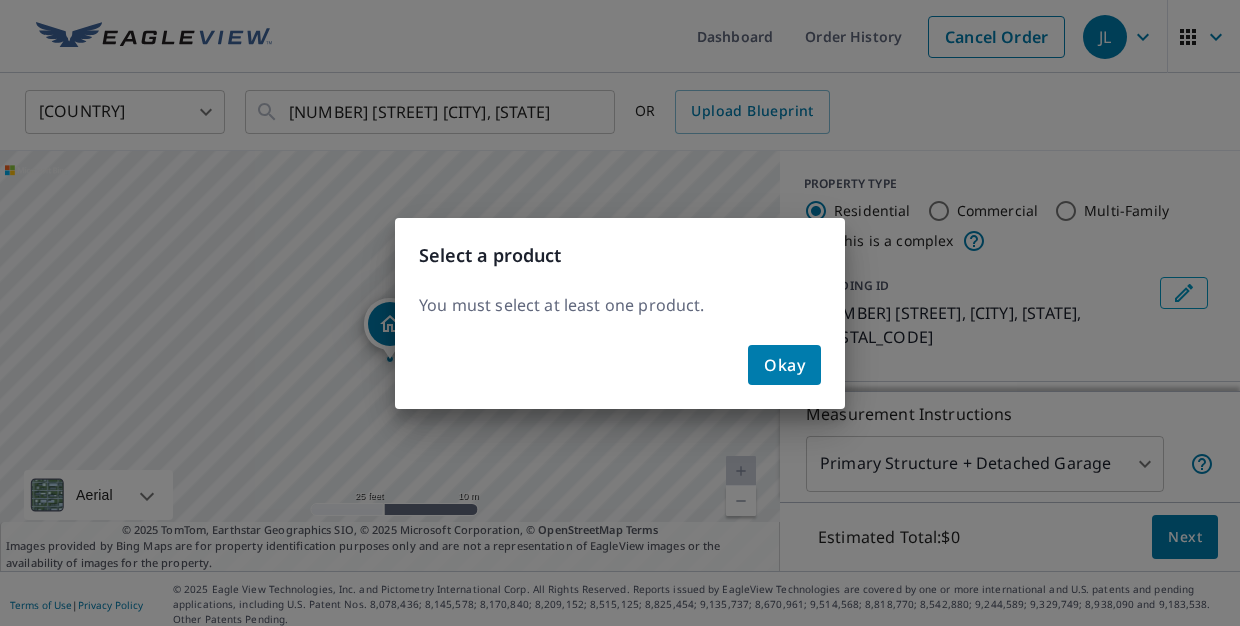 click on "Okay" at bounding box center [784, 365] 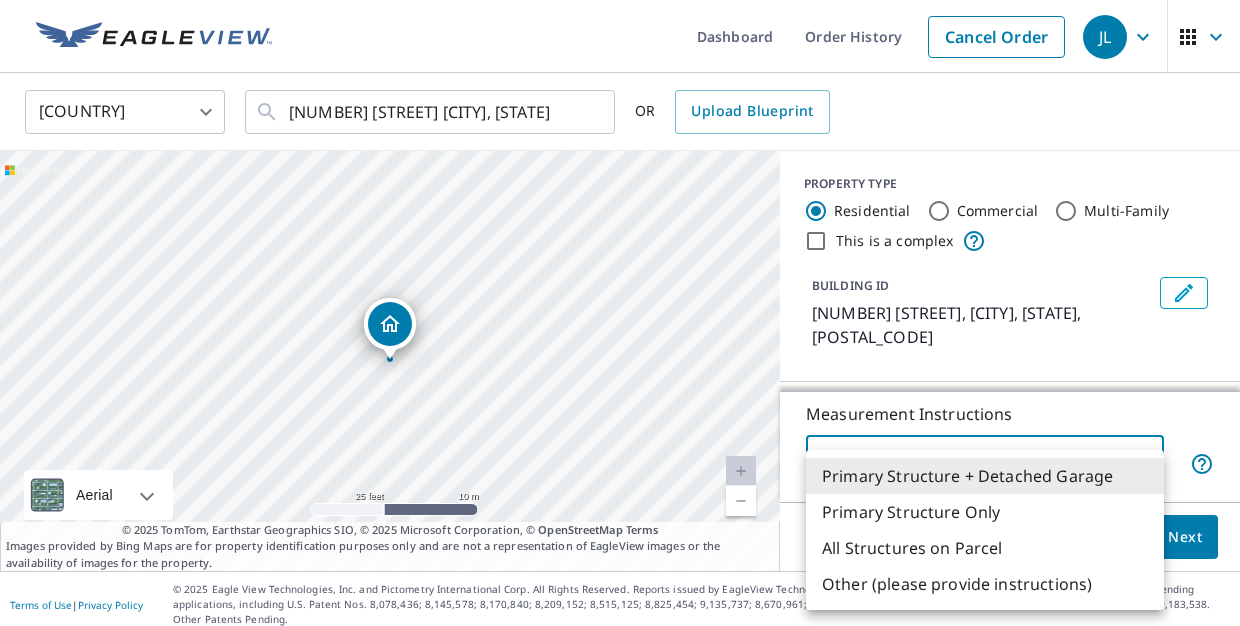 click on "JL JL
Dashboard Order History Cancel Order JL United States US ​ [NUMBER] [STREET] [CITY], [STATE] ​ OR Upload Blueprint [NUMBER] [STREET] [CITY], [STATE] Aerial Road A standard road map Aerial A detailed look from above Labels Labels 25 feet 10 m © 2025 TomTom, © Vexcel Imaging, © 2025 Microsoft Corporation,  © OpenStreetMap Terms © 2025 TomTom, Earthstar Geographics SIO, © 2025 Microsoft Corporation, ©   OpenStreetMap   Terms Images provided by Bing Maps are for property identification purposes only and are not a representation of EagleView images or the availability of images for the property. PROPERTY TYPE Residential Commercial Multi-Family This is a complex BUILDING ID [NUMBER] [STREET], [CITY], [STATE], [POSTAL_CODE] Full House Products New Full House™ $105 Roof Products New Premium $32.75 - $87 QuickSquares™ $18 Gutter $13.75 Bid Perfect™ $18 Solar Products New Inform Essentials+ $63.25 Inform Advanced $79 TrueDesign for Sales $30 TrueDesign for Planning $105.5 Walls Products New $78" at bounding box center (620, 313) 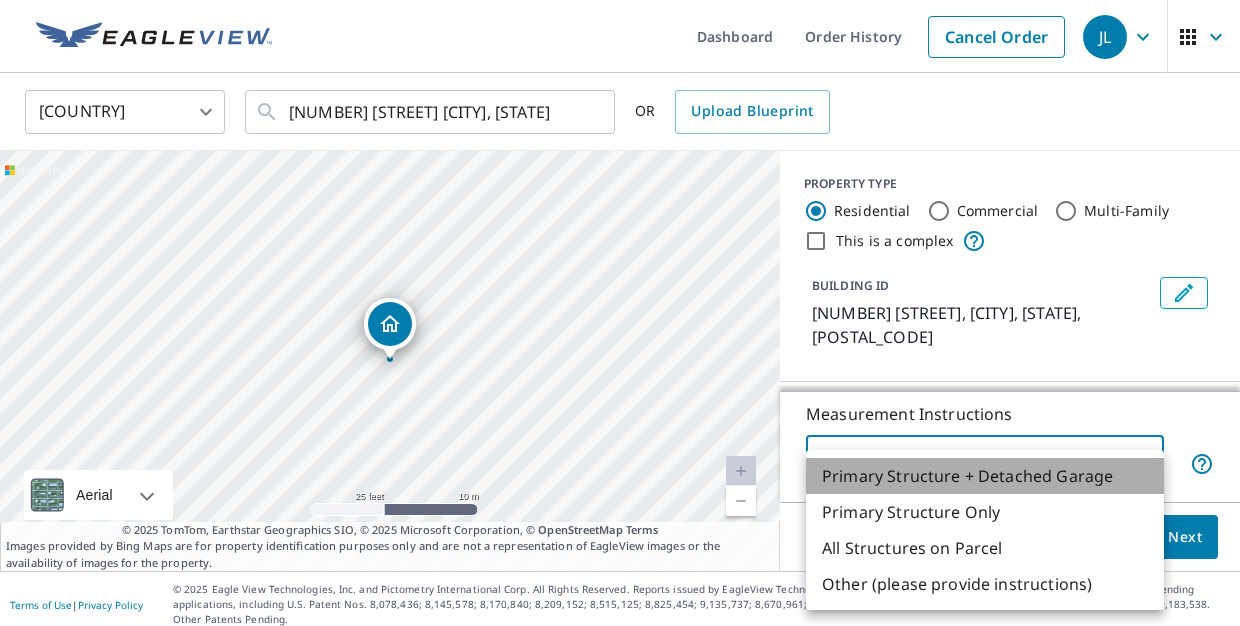 click on "Primary Structure + Detached Garage" at bounding box center [985, 476] 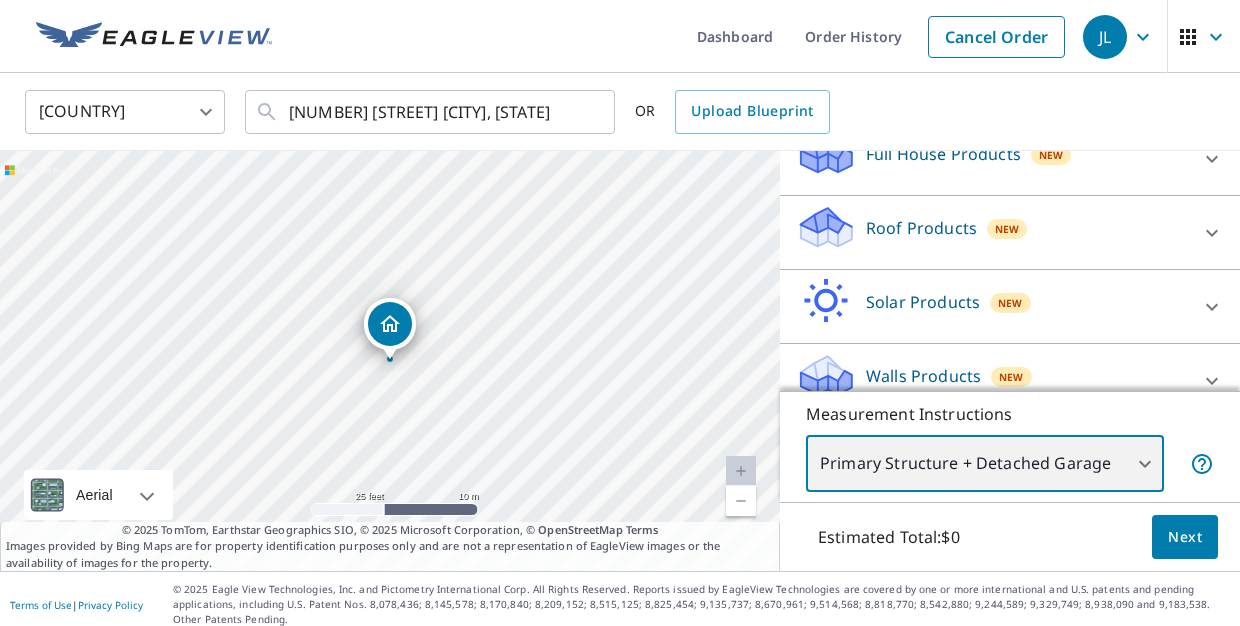 scroll, scrollTop: 259, scrollLeft: 0, axis: vertical 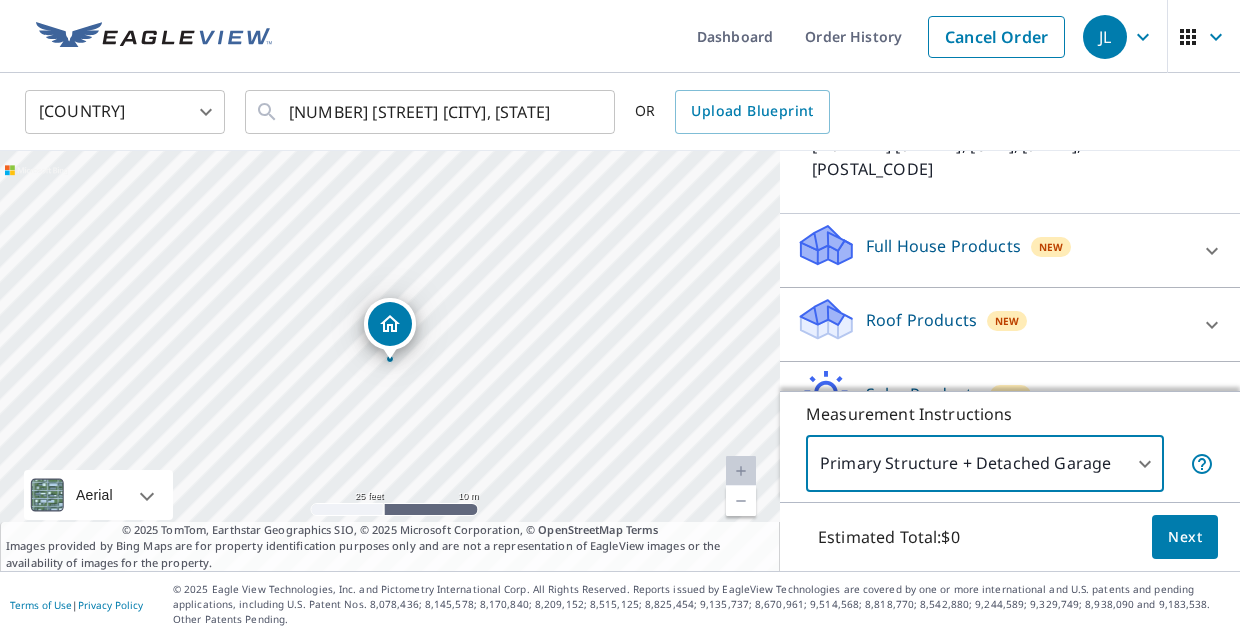 click 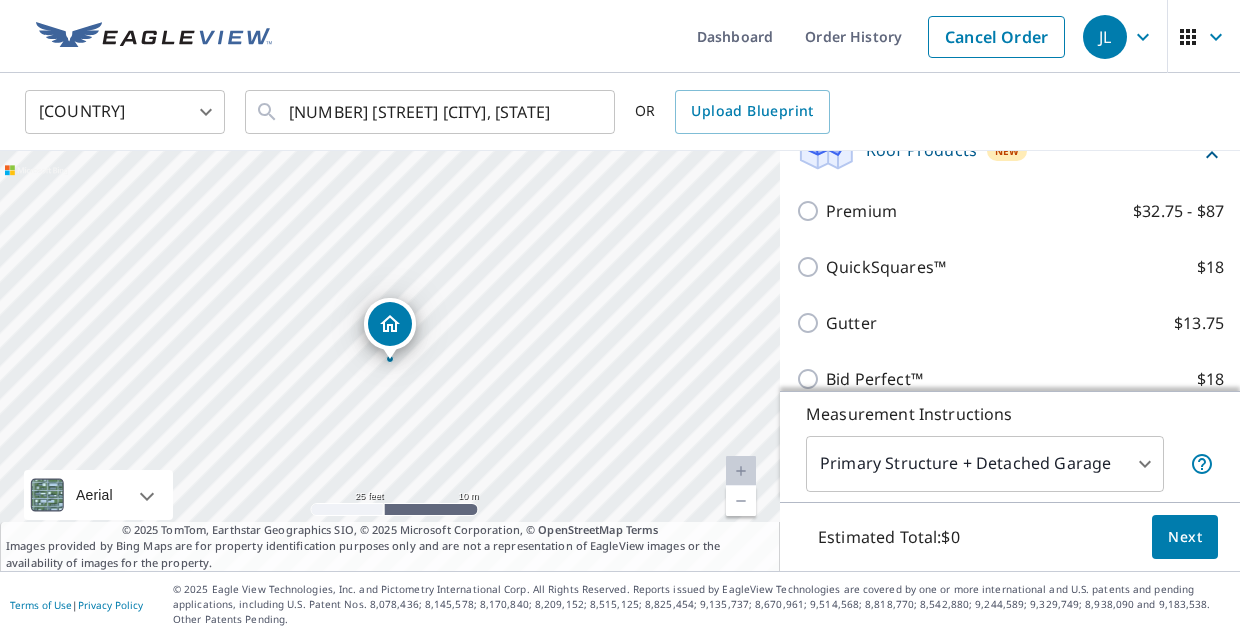 scroll, scrollTop: 343, scrollLeft: 0, axis: vertical 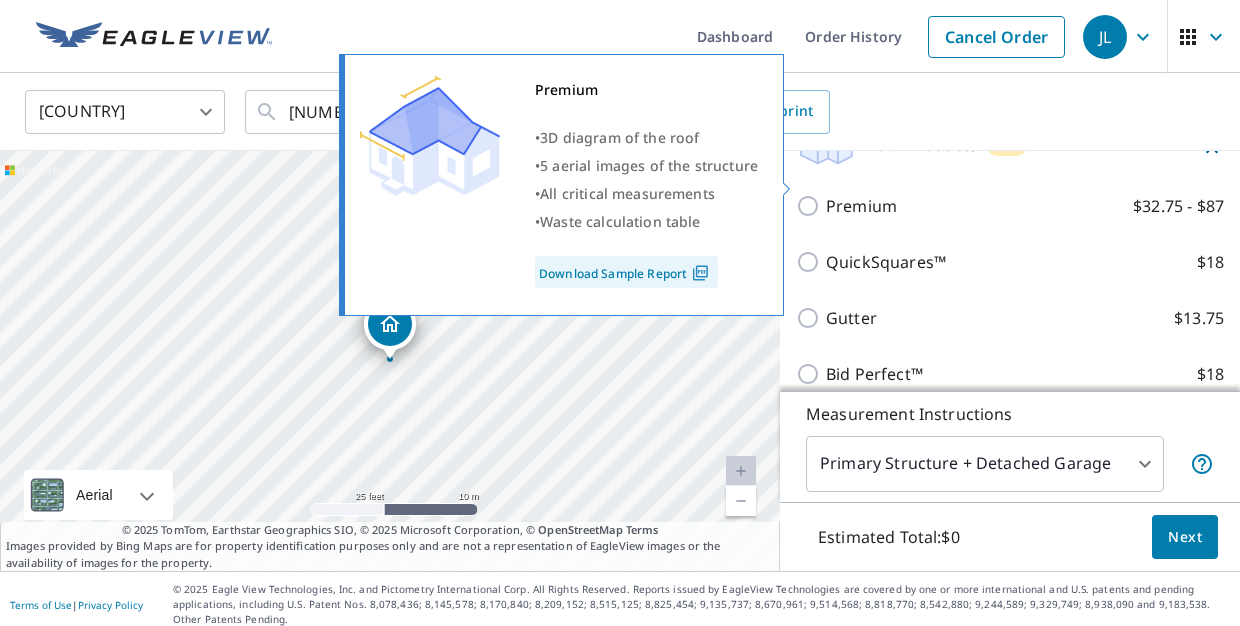 click on "Premium $[PRICE] - $[PRICE]" at bounding box center (811, 206) 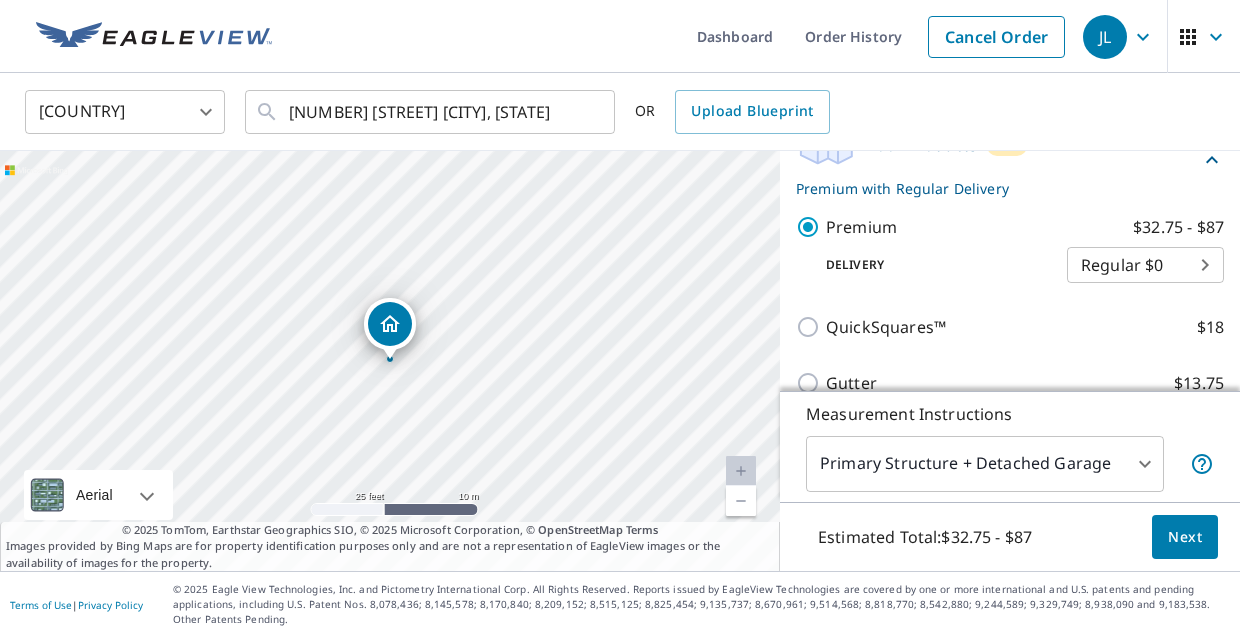 click on "JL JL
Dashboard Order History Cancel Order JL United States US ​ [NUMBER] [STREET] [CITY], [STATE] ​ OR Upload Blueprint [NUMBER] [STREET] [CITY], [STATE] Aerial Road A standard road map Aerial A detailed look from above Labels Labels 25 feet 10 m © 2025 TomTom, © Vexcel Imaging, © 2025 Microsoft Corporation,  © OpenStreetMap Terms © 2025 TomTom, Earthstar Geographics SIO, © 2025 Microsoft Corporation, ©   OpenStreetMap   Terms Images provided by Bing Maps are for property identification purposes only and are not a representation of EagleView images or the availability of images for the property. PROPERTY TYPE Residential Commercial Multi-Family This is a complex BUILDING ID [NUMBER] [STREET], [CITY], [STATE], [POSTAL_CODE] Full House Products New Full House™ $105 Roof Products New Premium with Regular Delivery Premium $32.75 - $87 Delivery Regular $0 8 ​ QuickSquares™ $18 Gutter $13.75 Bid Perfect™ $18 Solar Products New Inform Essentials+ $63.25 Inform Advanced $79 $30 $105.5 New $78" at bounding box center [620, 313] 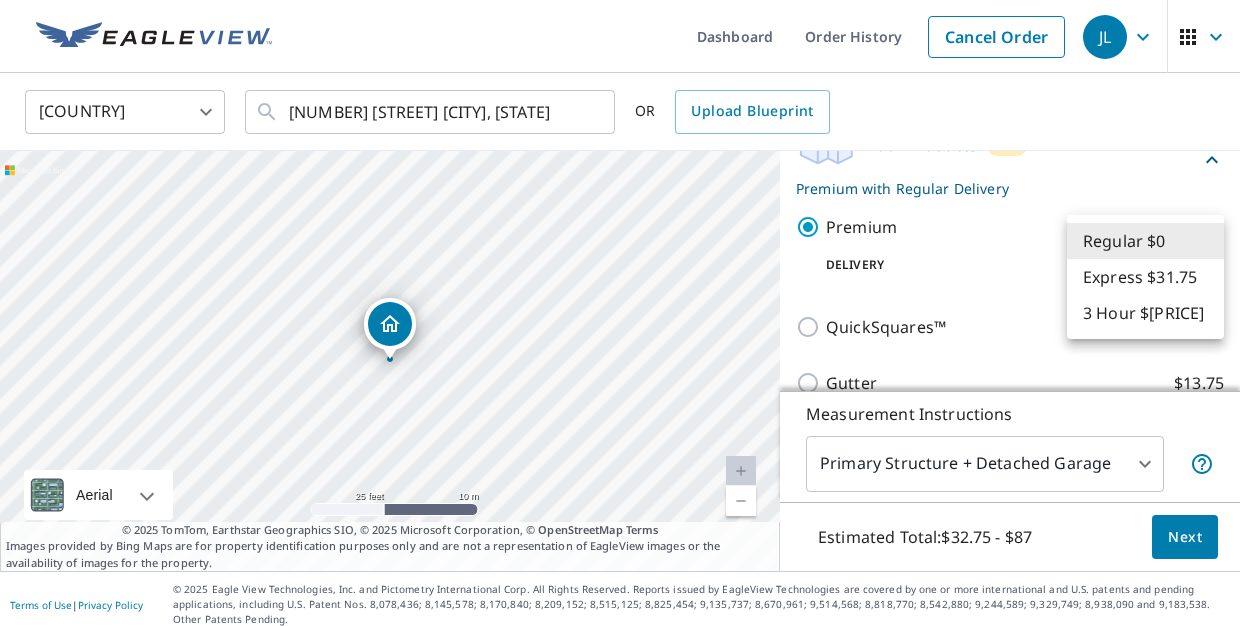 click on "Express $31.75" at bounding box center [1145, 277] 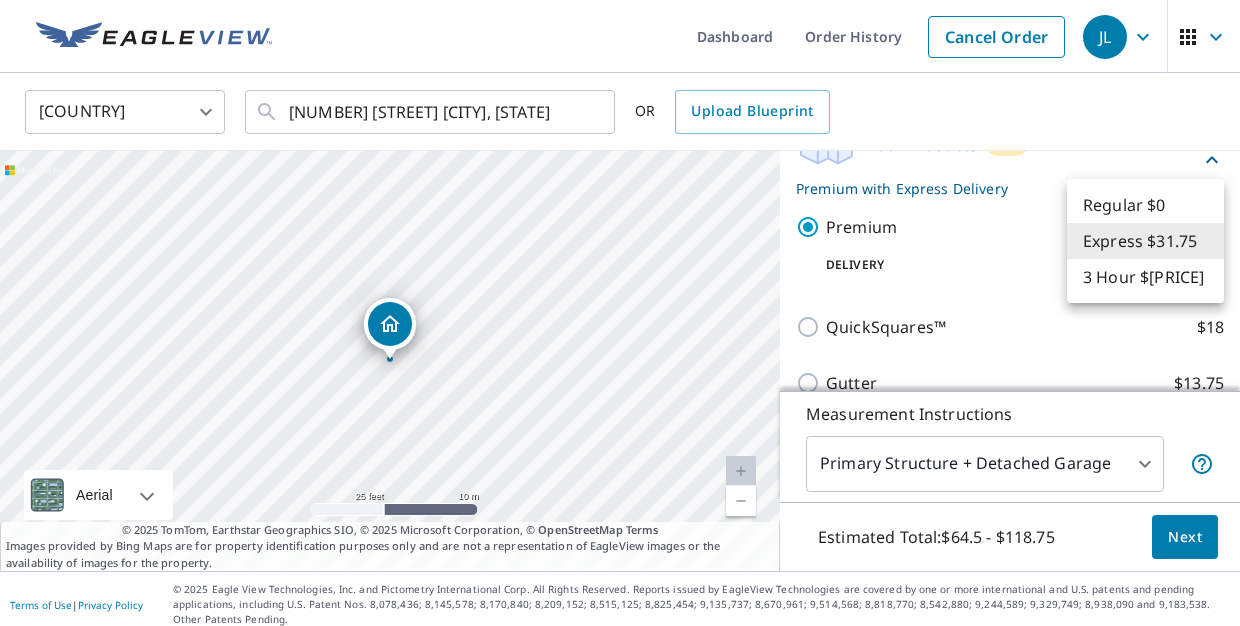 click on "JL JL
Dashboard Order History Cancel Order JL United States US ​ [NUMBER] [STREET] [CITY], [STATE] ​ OR Upload Blueprint [NUMBER] [STREET] [CITY], [STATE] Aerial Road A standard road map Aerial A detailed look from above Labels Labels 25 feet 10 m © 2025 TomTom, © Vexcel Imaging, © 2025 Microsoft Corporation,  © OpenStreetMap Terms © 2025 TomTom, Earthstar Geographics SIO, © 2025 Microsoft Corporation, ©   OpenStreetMap   Terms Images provided by Bing Maps are for property identification purposes only and are not a representation of EagleView images or the availability of images for the property. PROPERTY TYPE Residential Commercial Multi-Family This is a complex BUILDING ID [NUMBER] [STREET], [CITY], [STATE], [POSTAL_CODE] Full House Products New Full House™ $105 Roof Products New Premium with Express Delivery Premium $32.75 - $87 Delivery Express $31.75 4 ​ QuickSquares™ $18 Gutter $13.75 Bid Perfect™ $18 Solar Products New Inform Essentials+ $63.25 Inform Advanced $79 $30 $105.5 New $78" at bounding box center (620, 313) 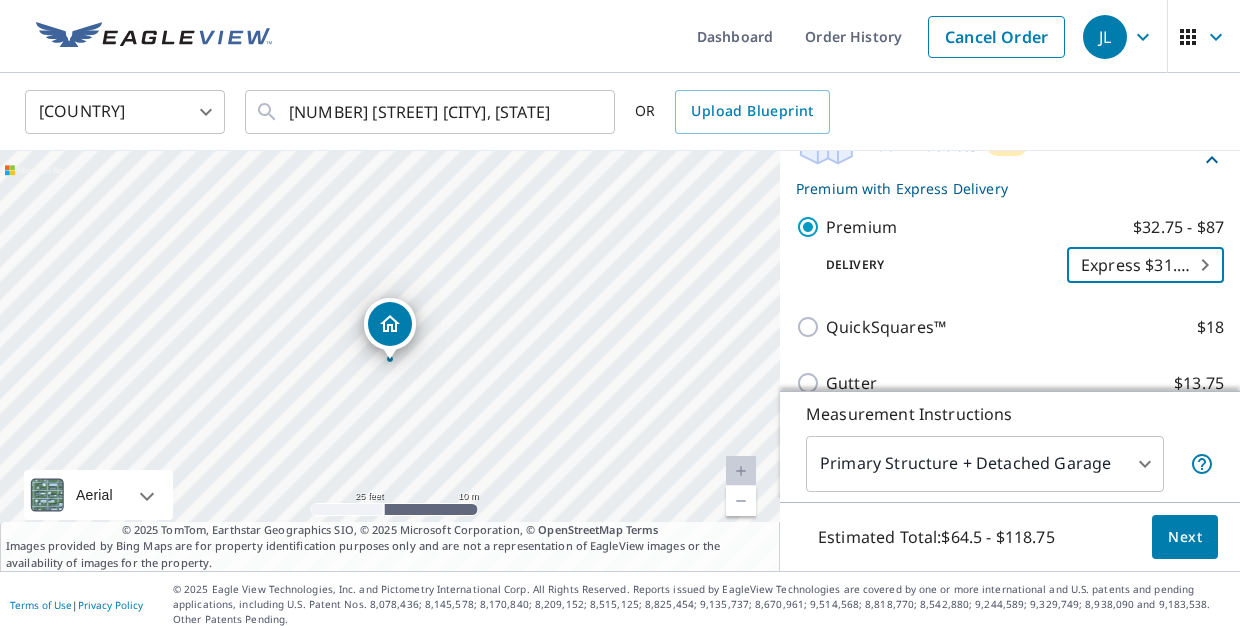 click on "Next" at bounding box center [1185, 537] 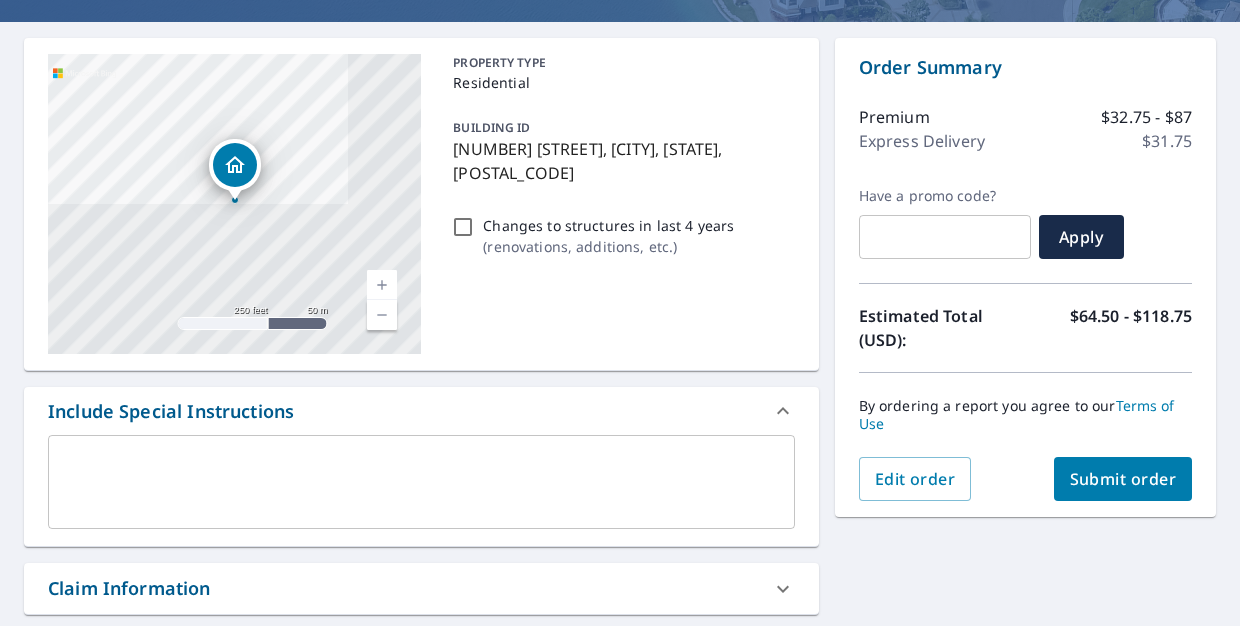 scroll, scrollTop: 171, scrollLeft: 0, axis: vertical 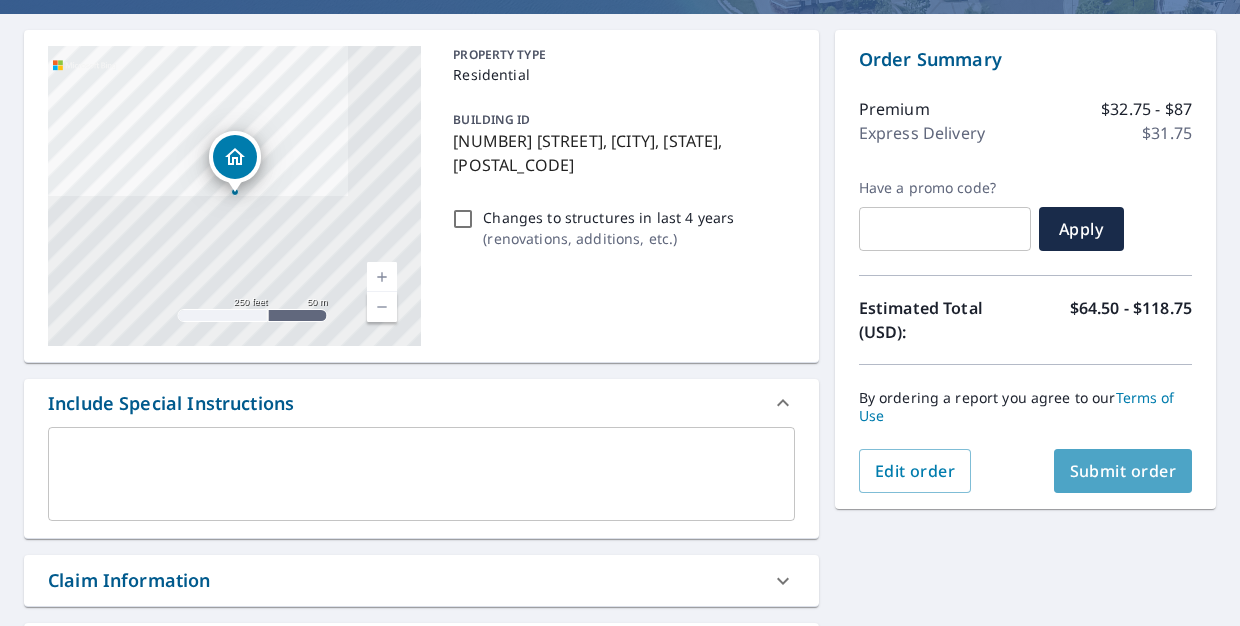 click on "Submit order" at bounding box center [1123, 471] 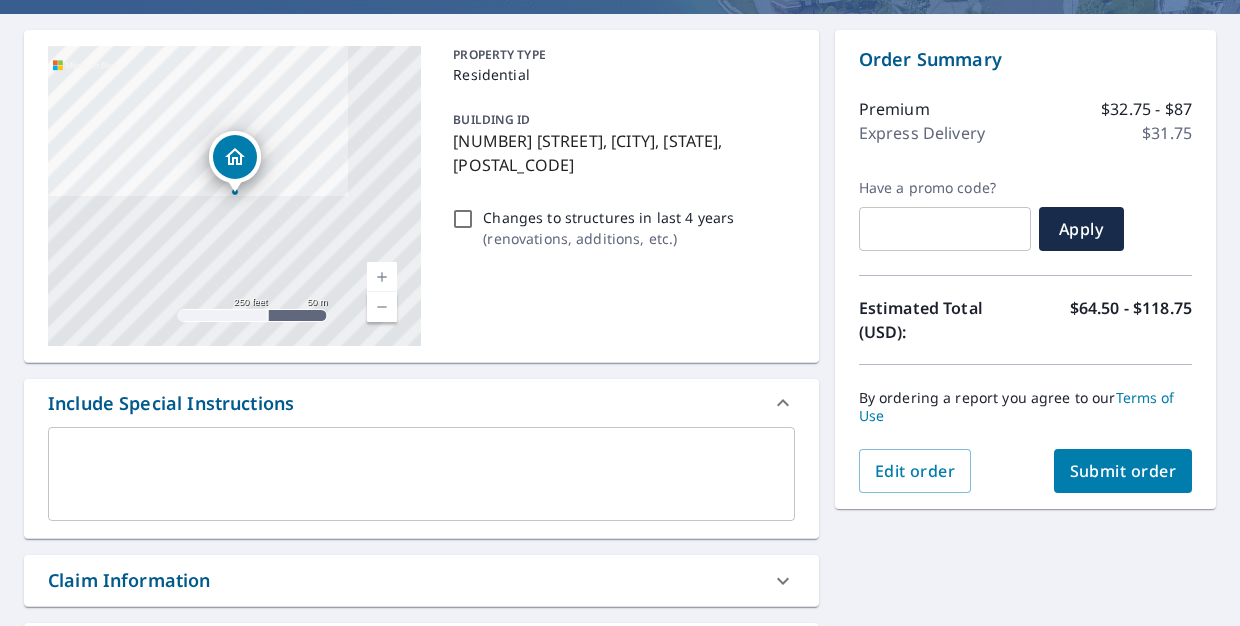 click on "Submit order" at bounding box center [1123, 471] 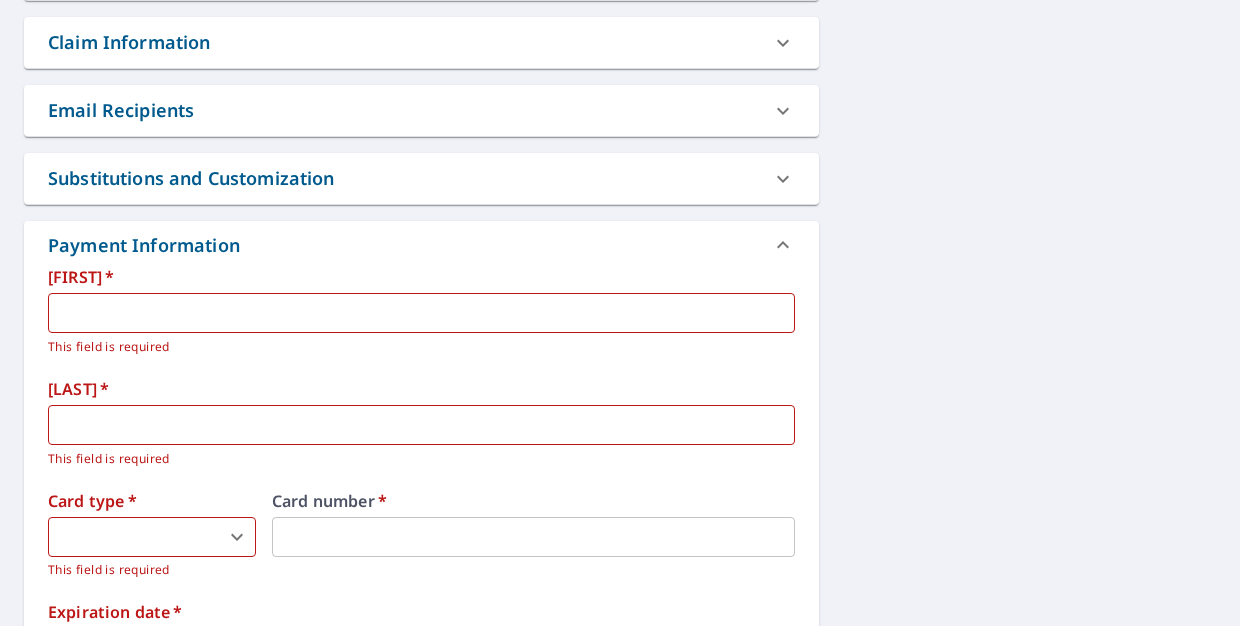 scroll, scrollTop: 760, scrollLeft: 0, axis: vertical 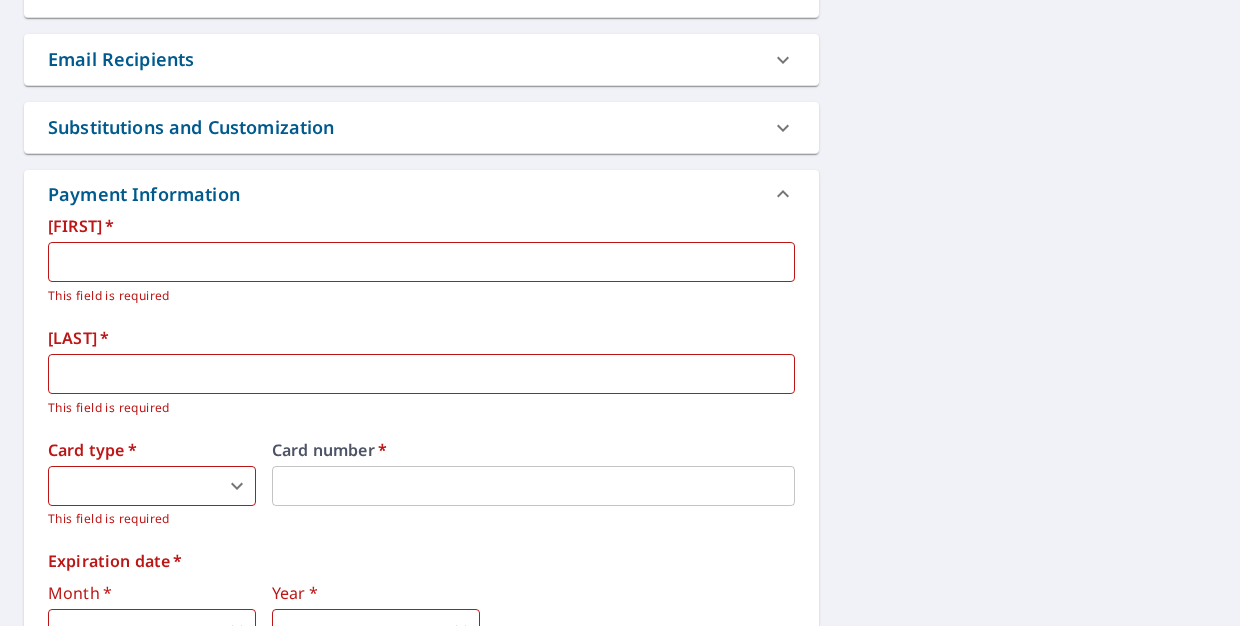 click at bounding box center [421, 262] 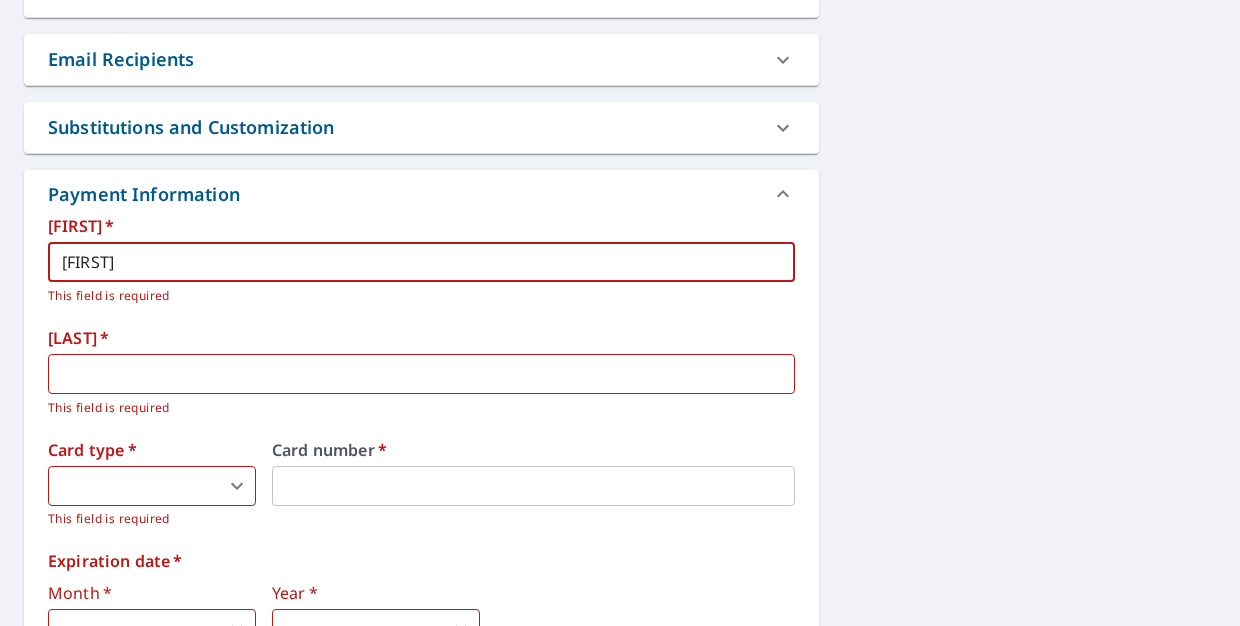 type on "[FIRST]" 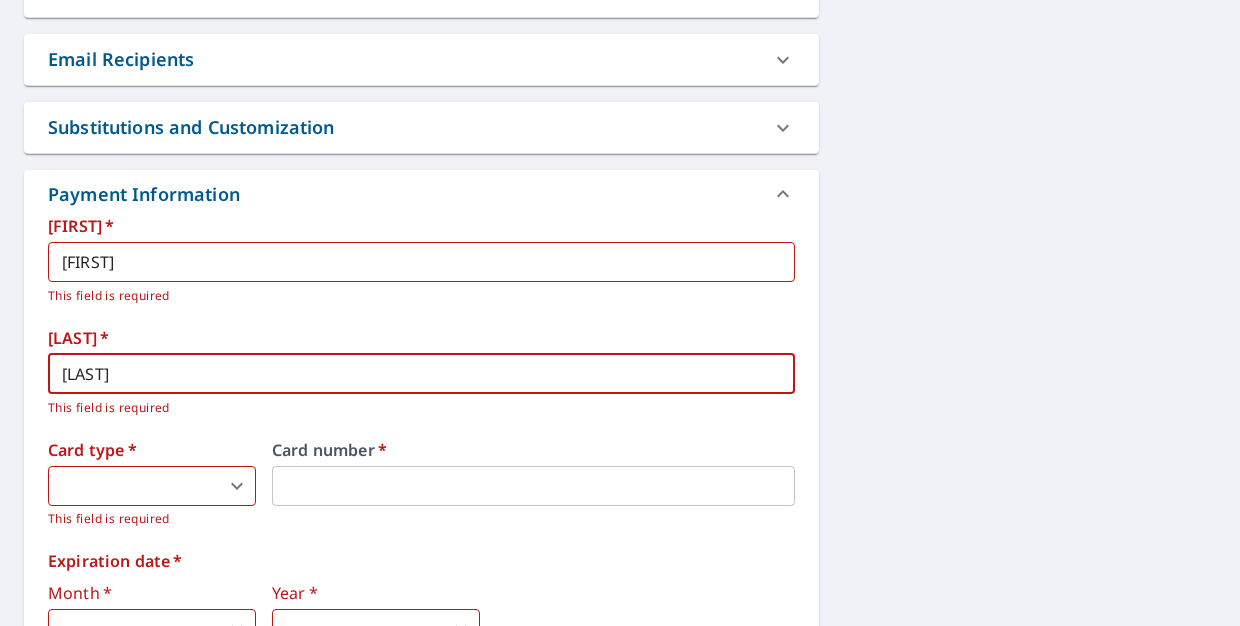 scroll, scrollTop: 917, scrollLeft: 0, axis: vertical 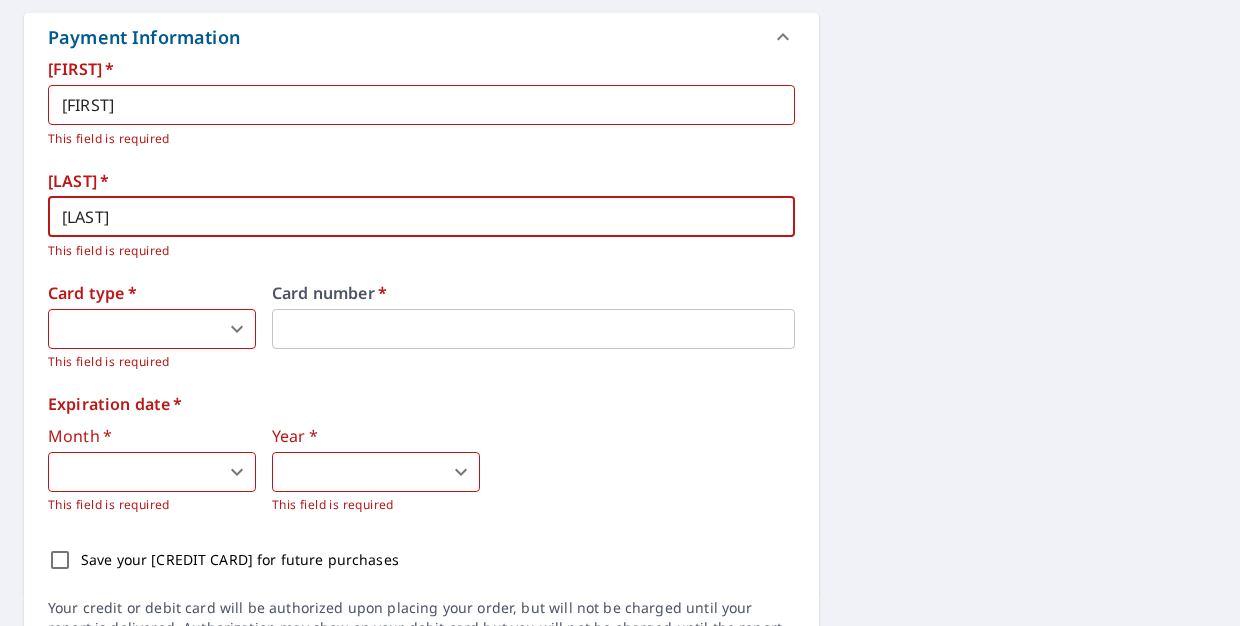 type on "[LAST]" 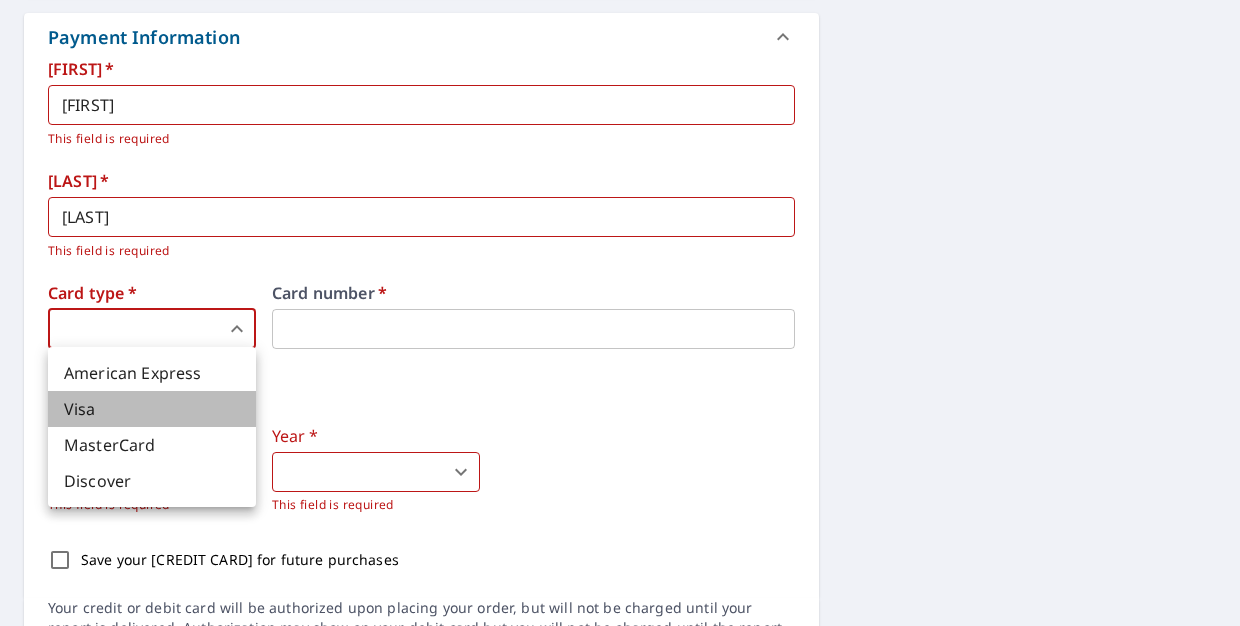click on "Visa" at bounding box center [152, 409] 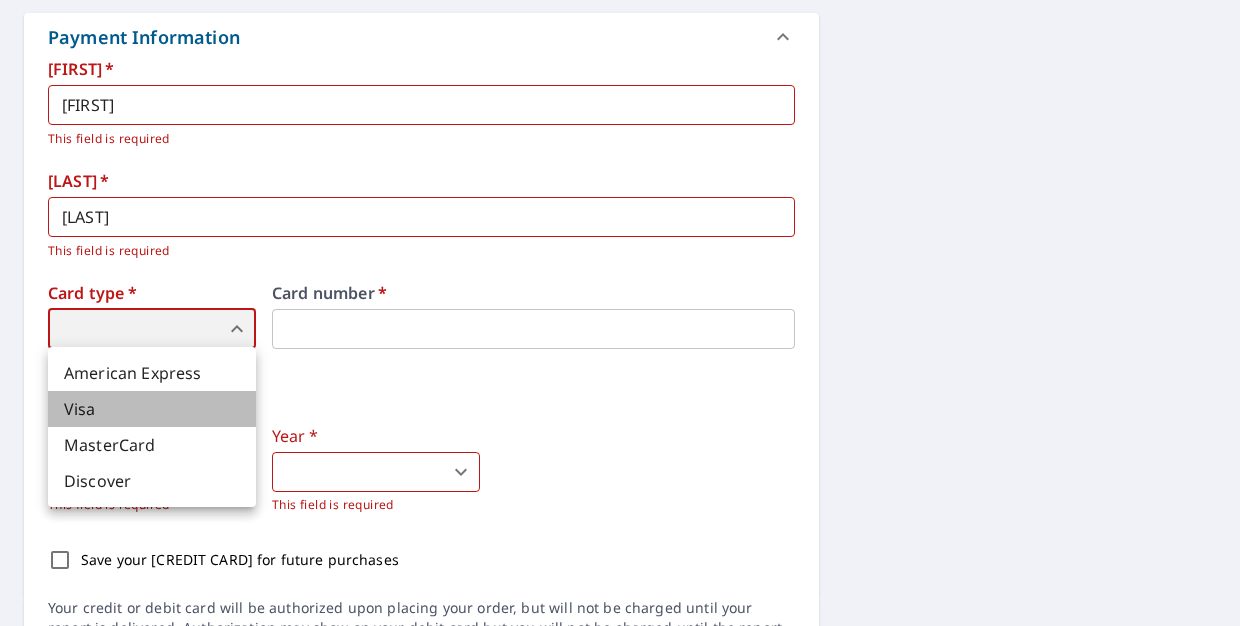 type on "2" 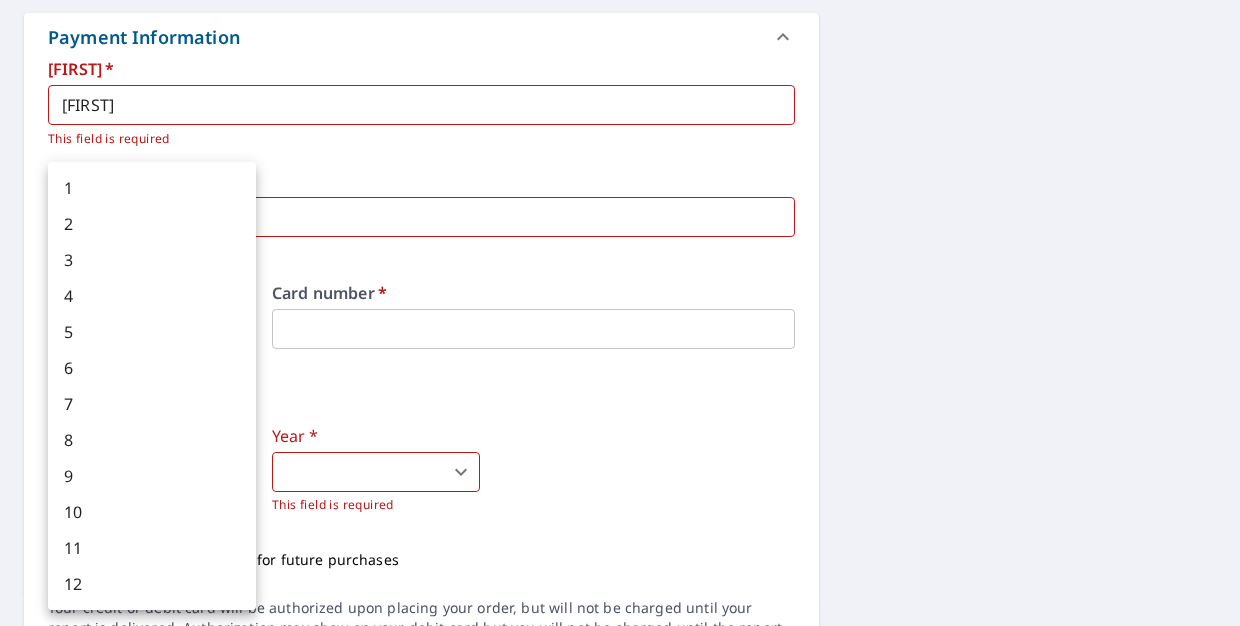 click on "JL JL
Dashboard Order History Cancel Order JL Dashboard / Finalize Order Finalize Order [NUMBER] [STREET] [CITY], [STATE] Aerial Road A standard road map Aerial A detailed look from above Labels Labels 250 feet 50 m © 2025 TomTom, © Vexcel Imaging, © 2025 Microsoft Corporation,  © OpenStreetMap Terms PROPERTY TYPE Residential BUILDING ID [NUMBER] [STREET], [CITY], [STATE], [POSTAL_CODE] Changes to structures in last 4 years ( renovations, additions, etc. ) Include Special Instructions x ​ Claim Information Claim number ​ Claim information ​ PO number ​ Date of loss ​ Cat ID ​ Email Recipients Your reports will be sent to josephlogan7317@example.com.  Edit Contact Information. Send a copy of the report to: ​ Substitutions and Customization Roof measurement report substitutions If a Premium Report is unavailable send me an Extended Coverage 3D Report: Yes No Ask If an Extended Coverage 3D Report is unavailable send me an Extended Coverage 2D Report: Yes No Ask Yes No Ask Additional Report Formats" at bounding box center (620, 313) 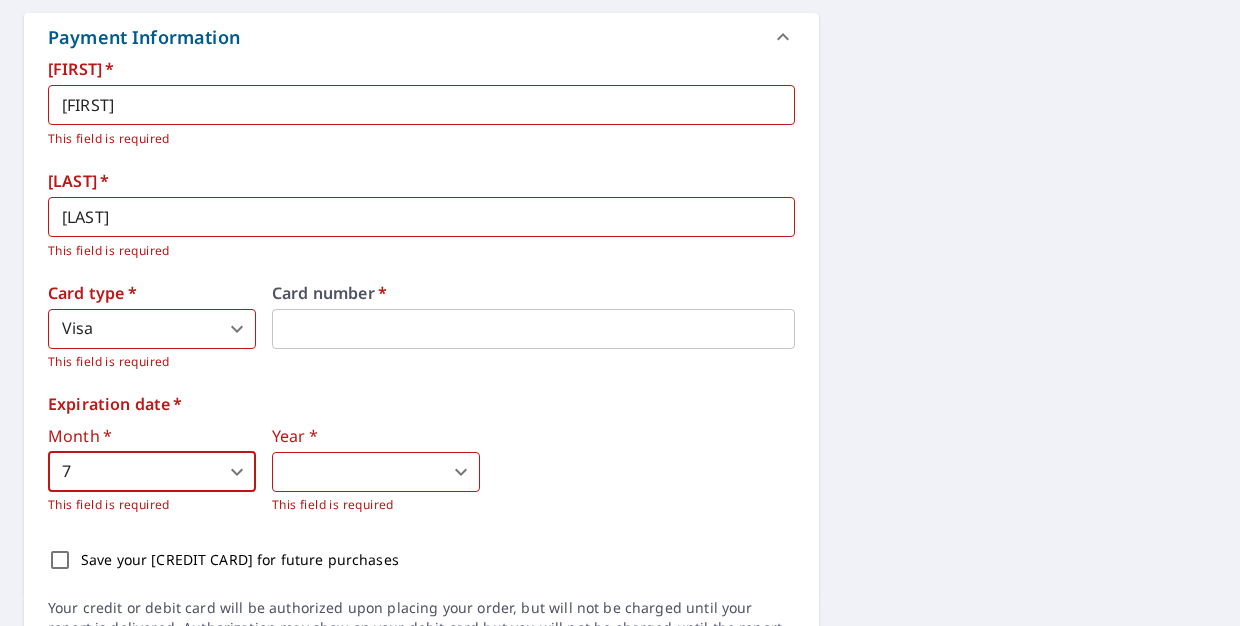 click on "JL JL
Dashboard Order History Cancel Order JL Dashboard / Finalize Order Finalize Order [NUMBER] [STREET] [CITY], [STATE] Aerial Road A standard road map Aerial A detailed look from above Labels Labels 250 feet 50 m © 2025 TomTom, © Vexcel Imaging, © 2025 Microsoft Corporation,  © OpenStreetMap Terms PROPERTY TYPE Residential BUILDING ID [NUMBER] [STREET], [CITY], [STATE], [POSTAL_CODE] Changes to structures in last 4 years ( renovations, additions, etc. ) Include Special Instructions x ​ Claim Information Claim number ​ Claim information ​ PO number ​ Date of loss ​ Cat ID ​ Email Recipients Your reports will be sent to josephlogan7317@example.com.  Edit Contact Information. Send a copy of the report to: ​ Substitutions and Customization Roof measurement report substitutions If a Premium Report is unavailable send me an Extended Coverage 3D Report: Yes No Ask If an Extended Coverage 3D Report is unavailable send me an Extended Coverage 2D Report: Yes No Ask Yes No Ask Additional Report Formats" at bounding box center [620, 313] 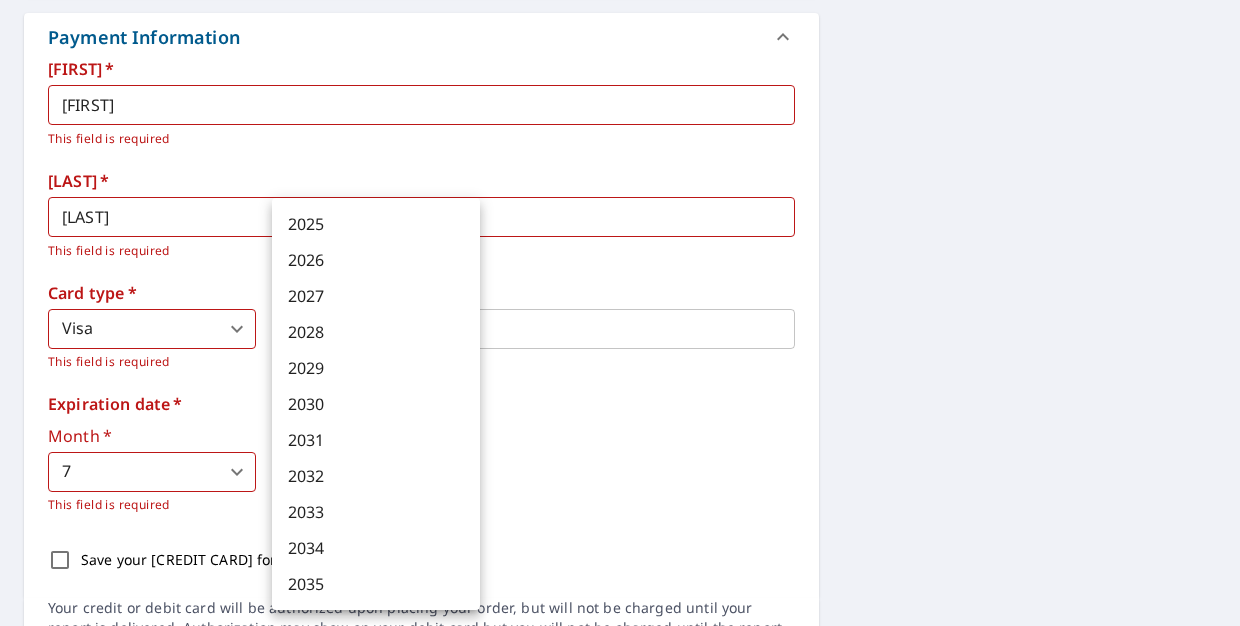 click on "2029" at bounding box center [376, 368] 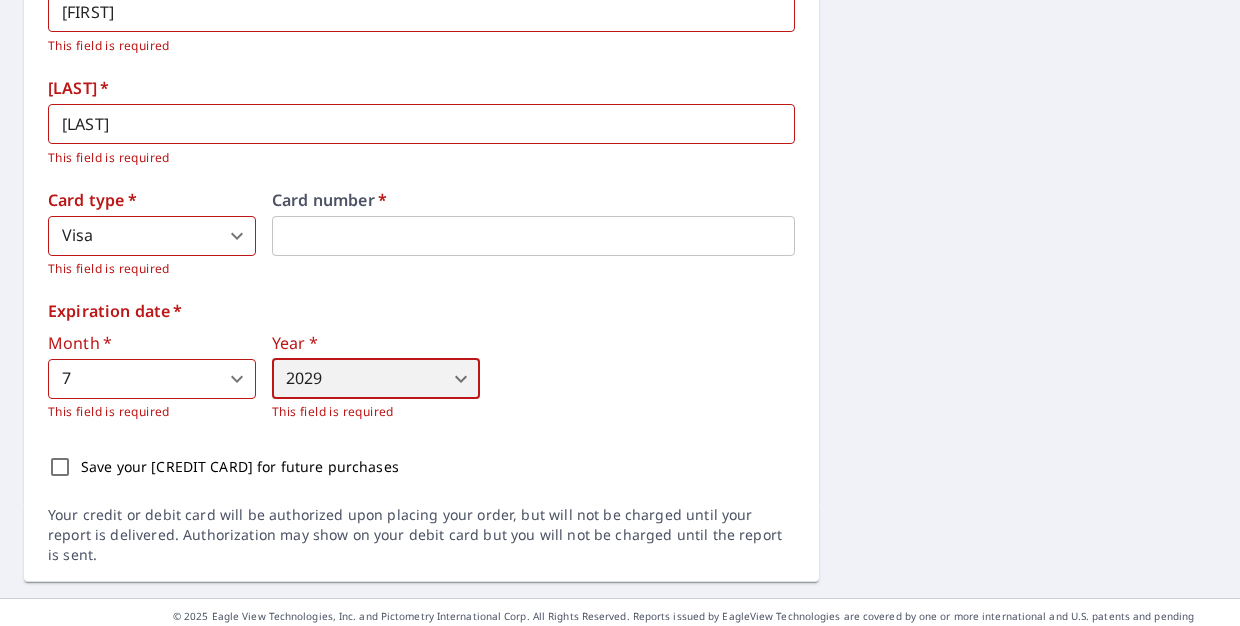 scroll, scrollTop: 1009, scrollLeft: 0, axis: vertical 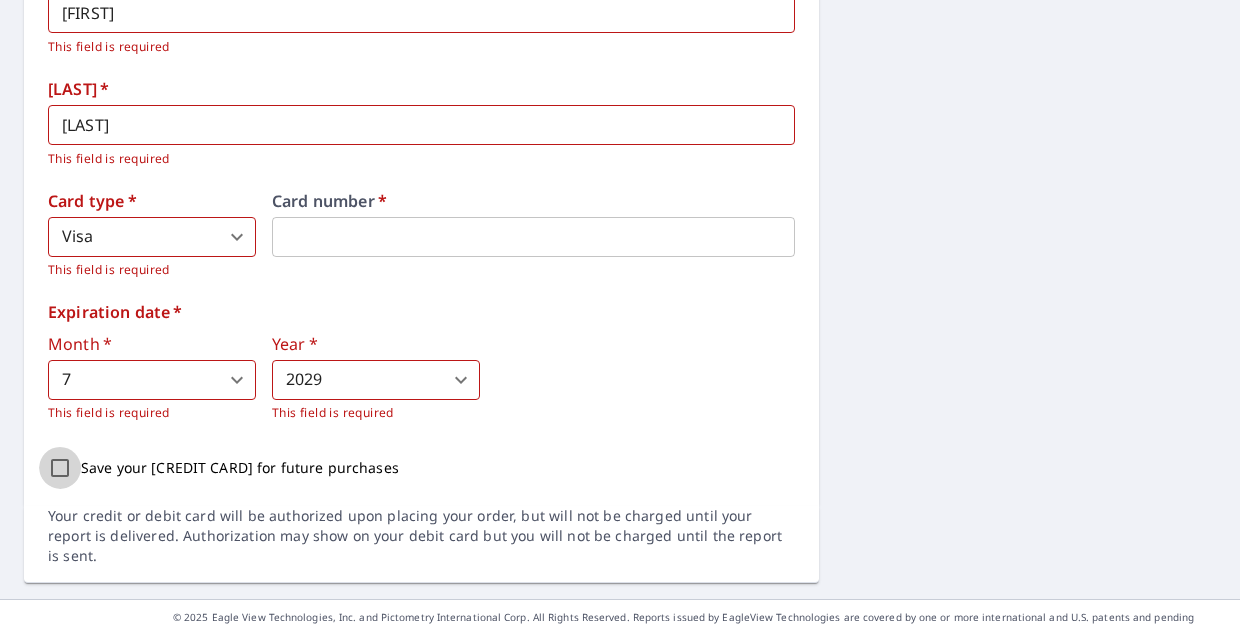 click on "Save your [CREDIT CARD] for future purchases" at bounding box center (60, 468) 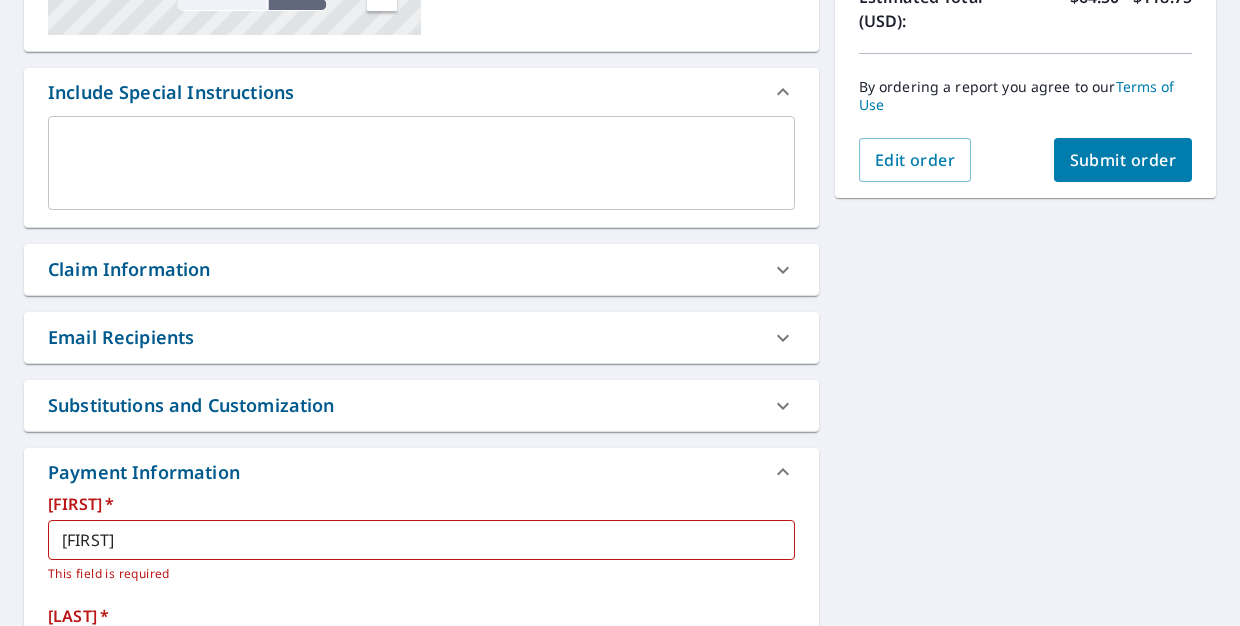 scroll, scrollTop: 479, scrollLeft: 0, axis: vertical 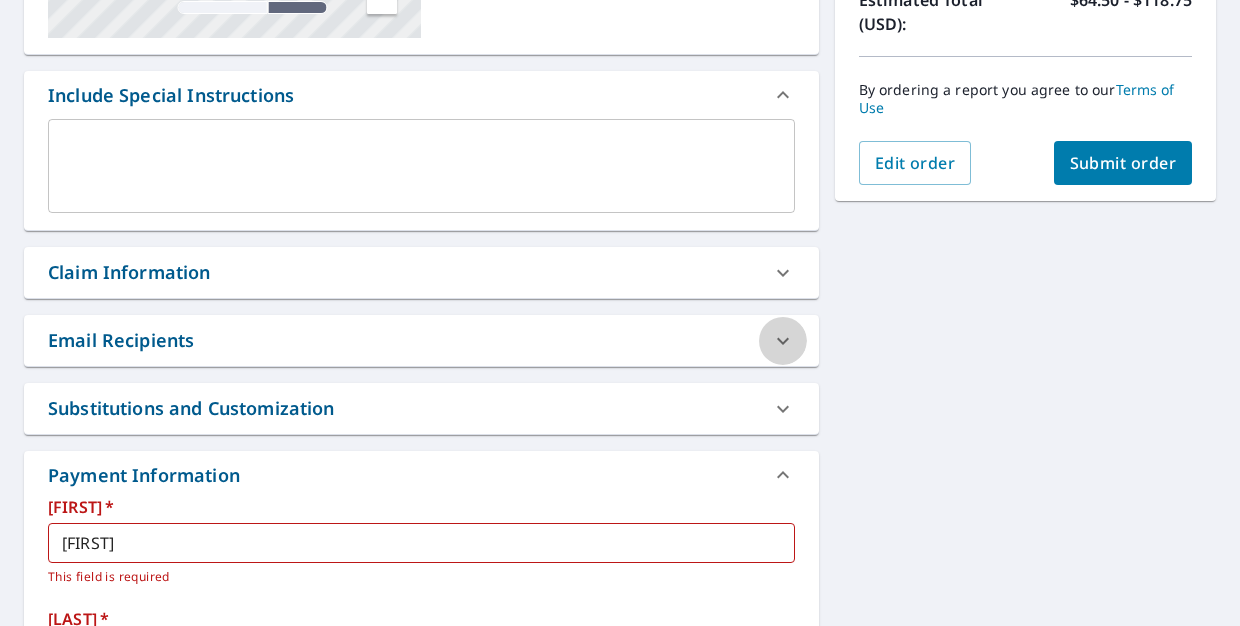 click 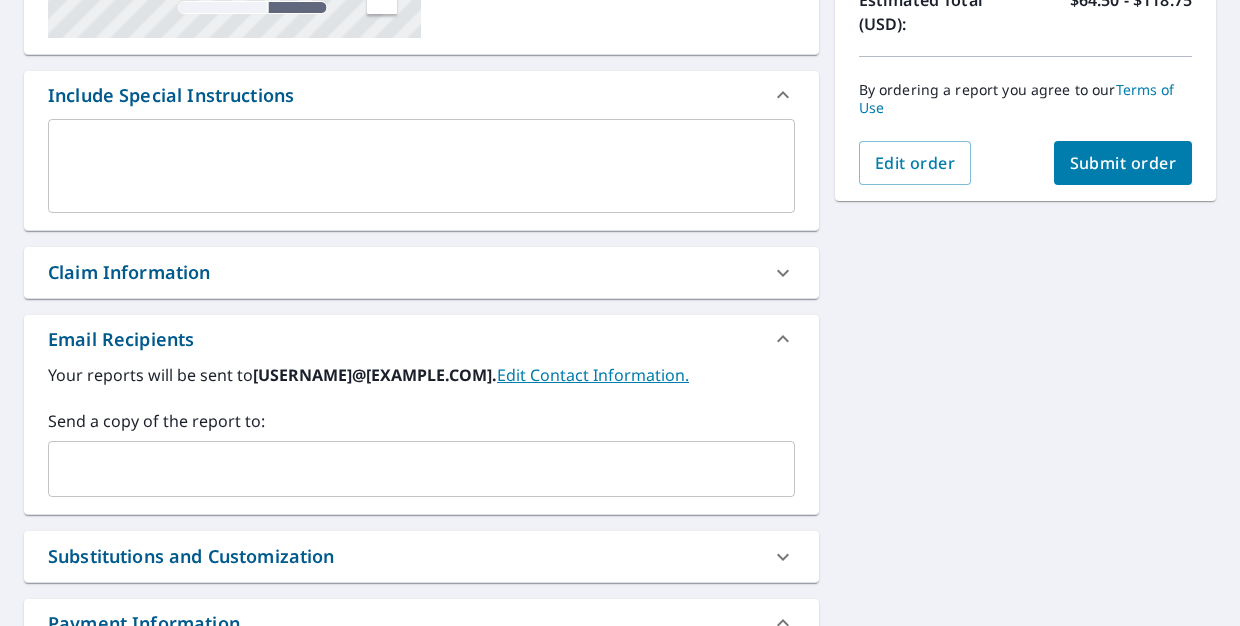 click 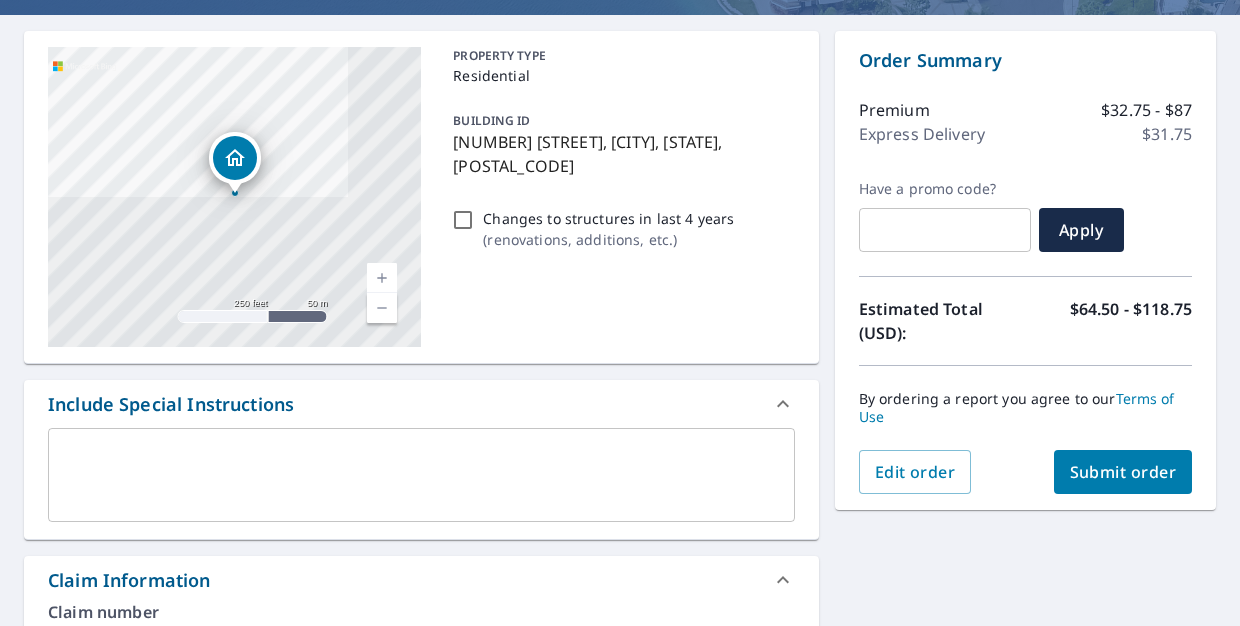 scroll, scrollTop: 186, scrollLeft: 0, axis: vertical 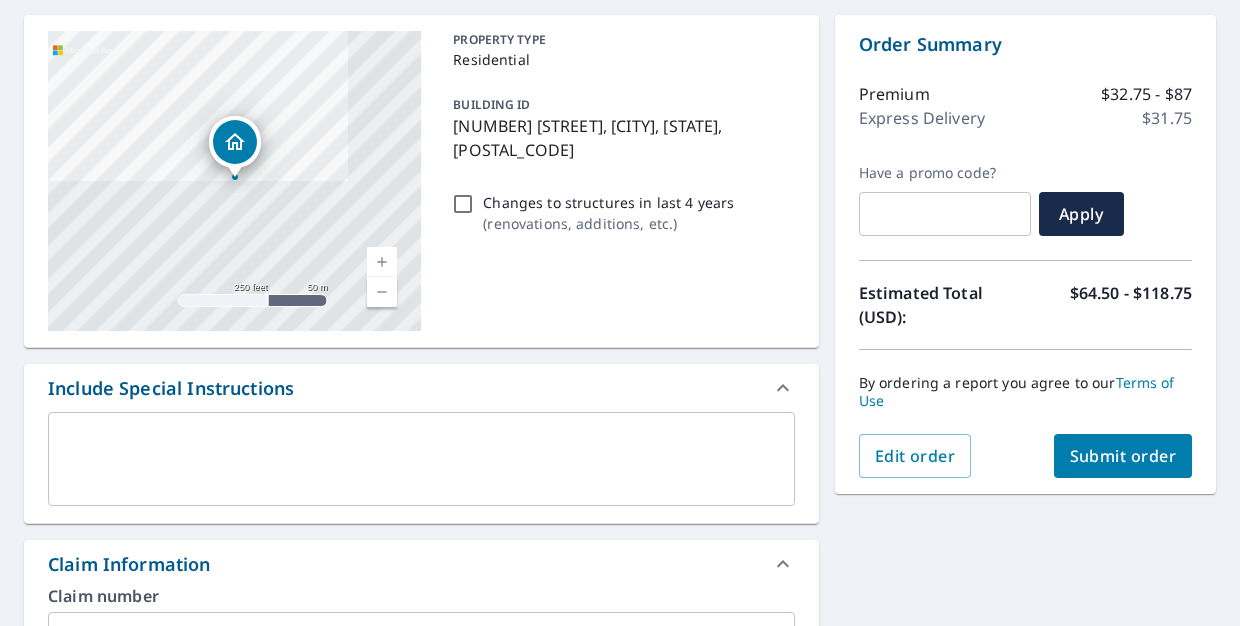 click on "Submit order" at bounding box center [1123, 456] 